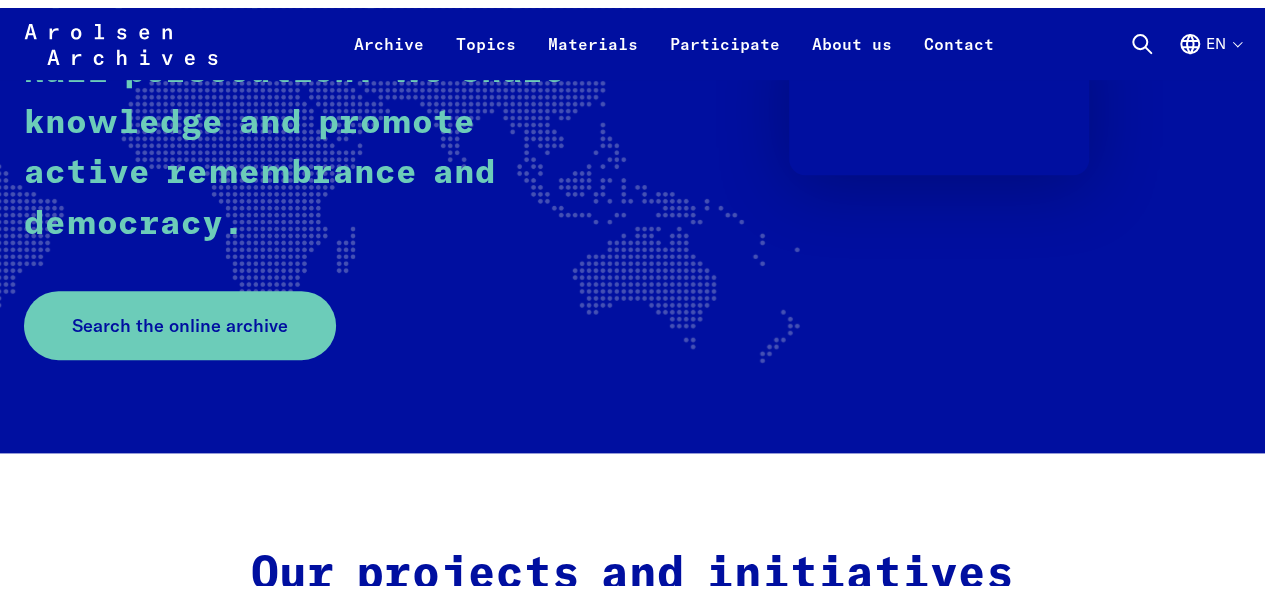 scroll, scrollTop: 400, scrollLeft: 0, axis: vertical 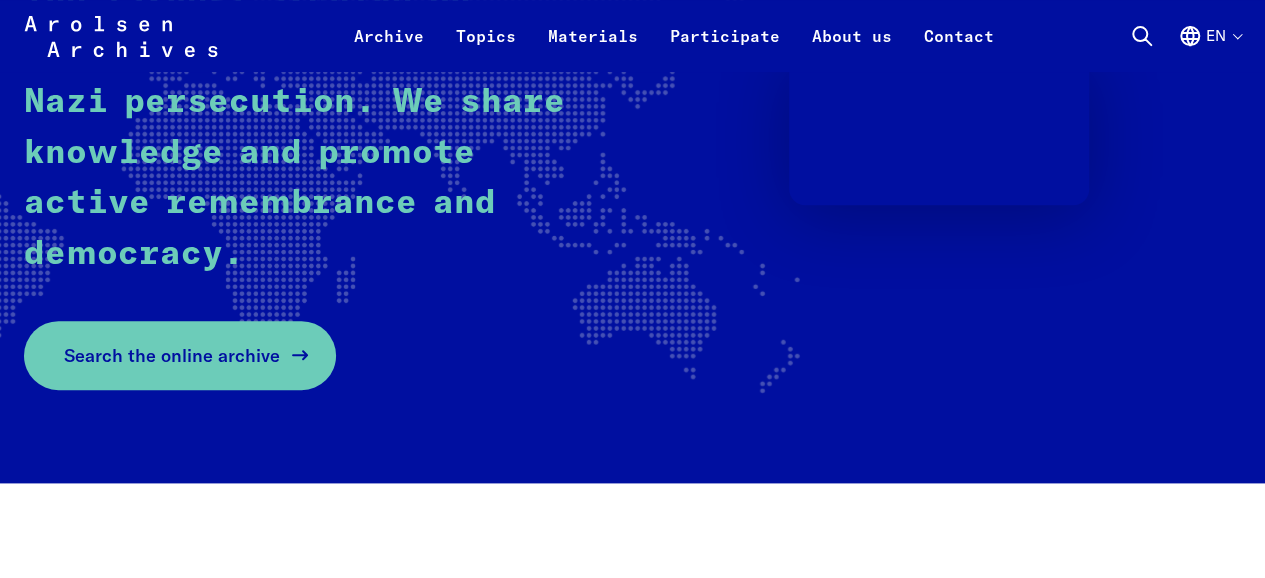 click on "Search the online archive" at bounding box center [172, 355] 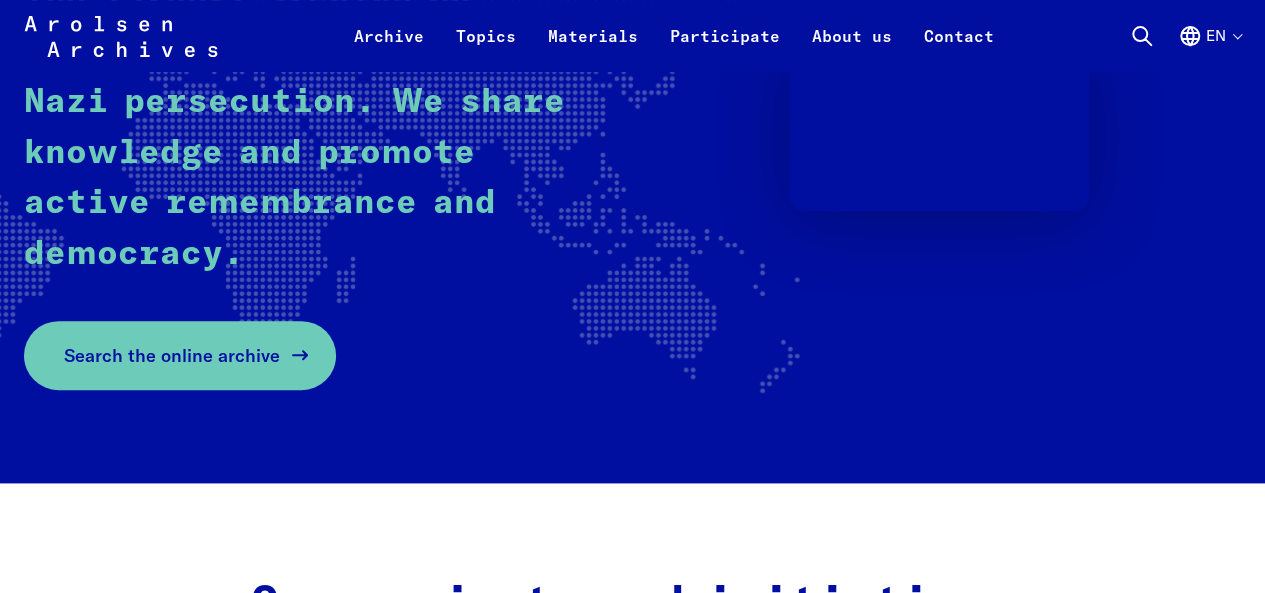 click on "Search the online archive" at bounding box center (172, 355) 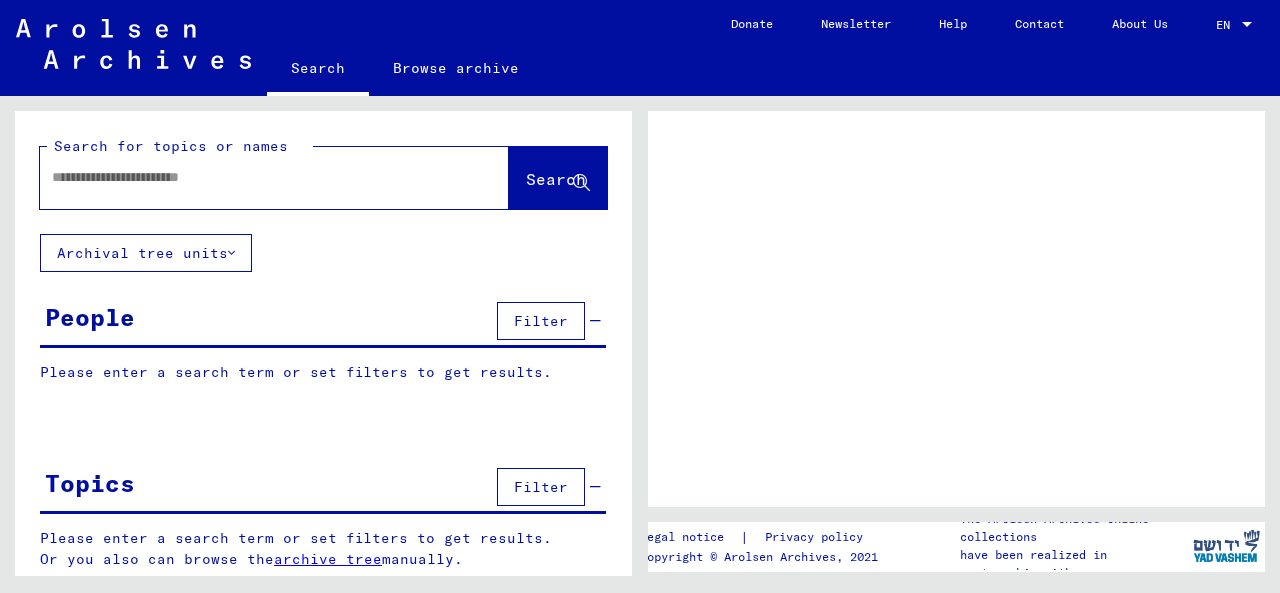 scroll, scrollTop: 0, scrollLeft: 0, axis: both 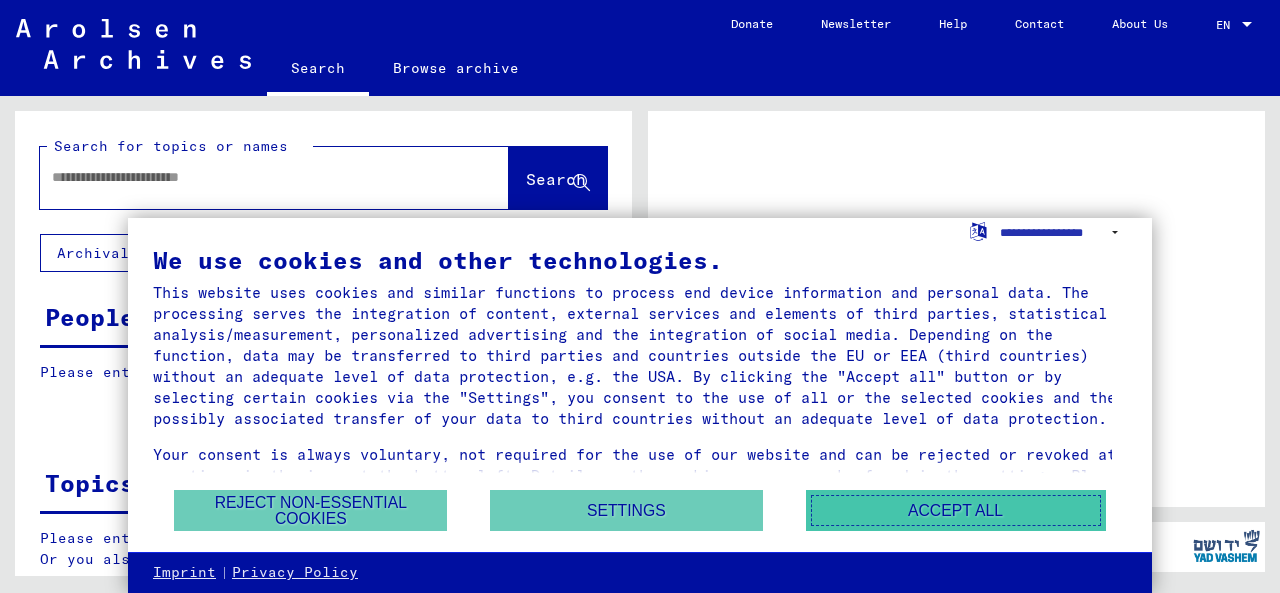 click on "Accept all" at bounding box center [956, 510] 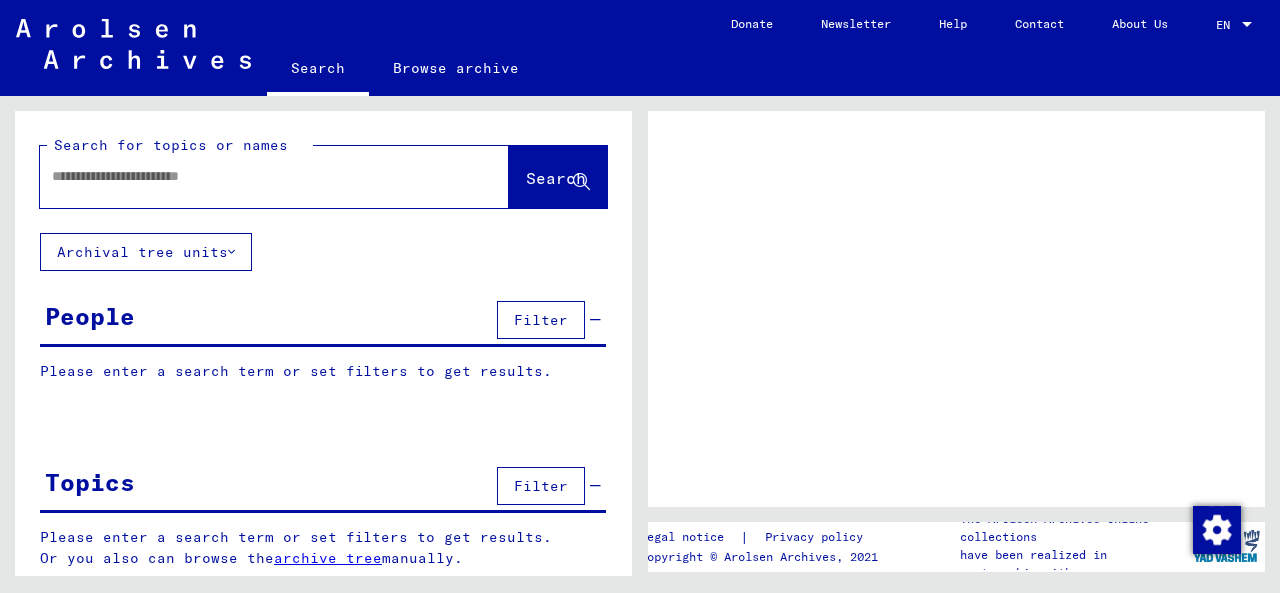 scroll, scrollTop: 0, scrollLeft: 0, axis: both 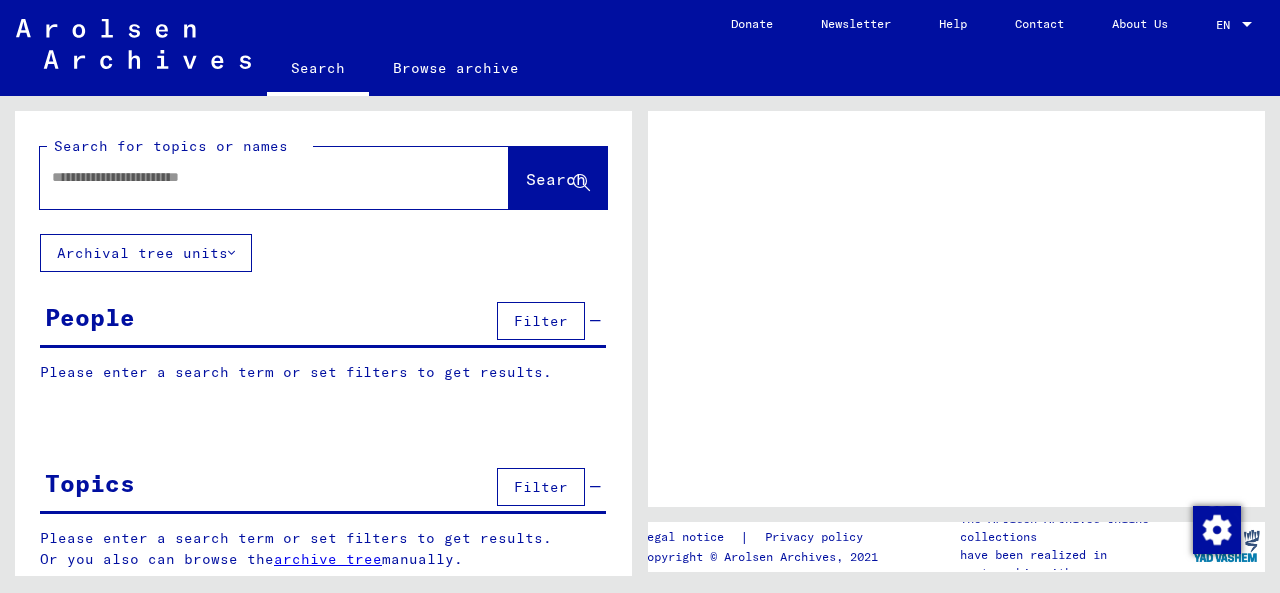 click 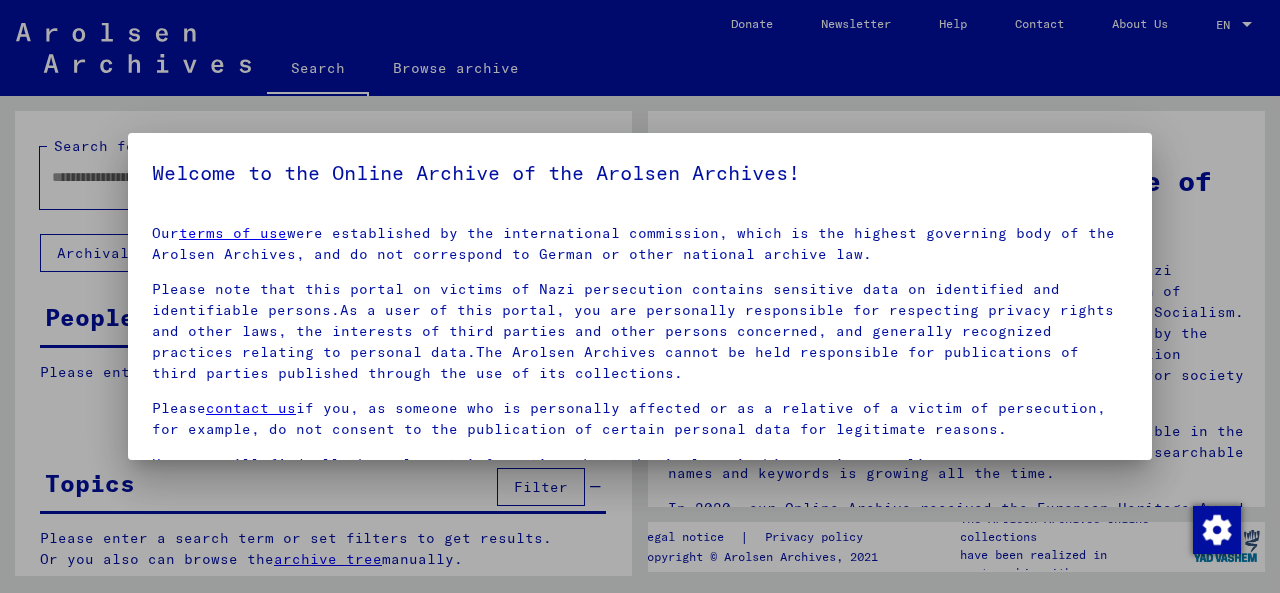 scroll, scrollTop: 114, scrollLeft: 0, axis: vertical 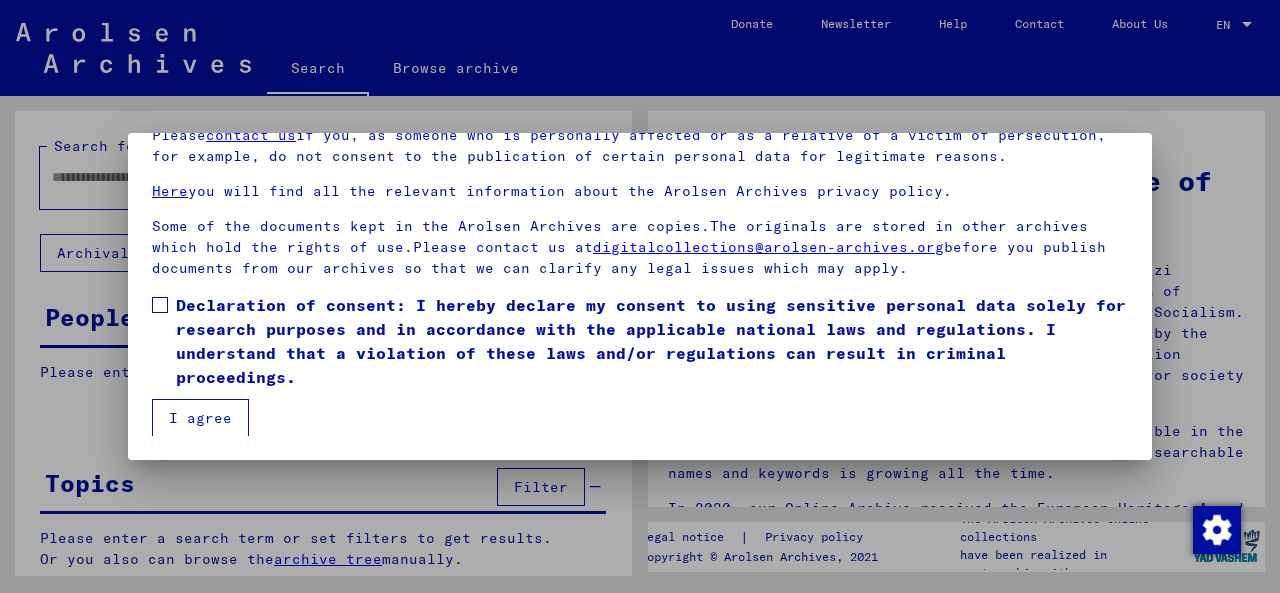 click at bounding box center (160, 305) 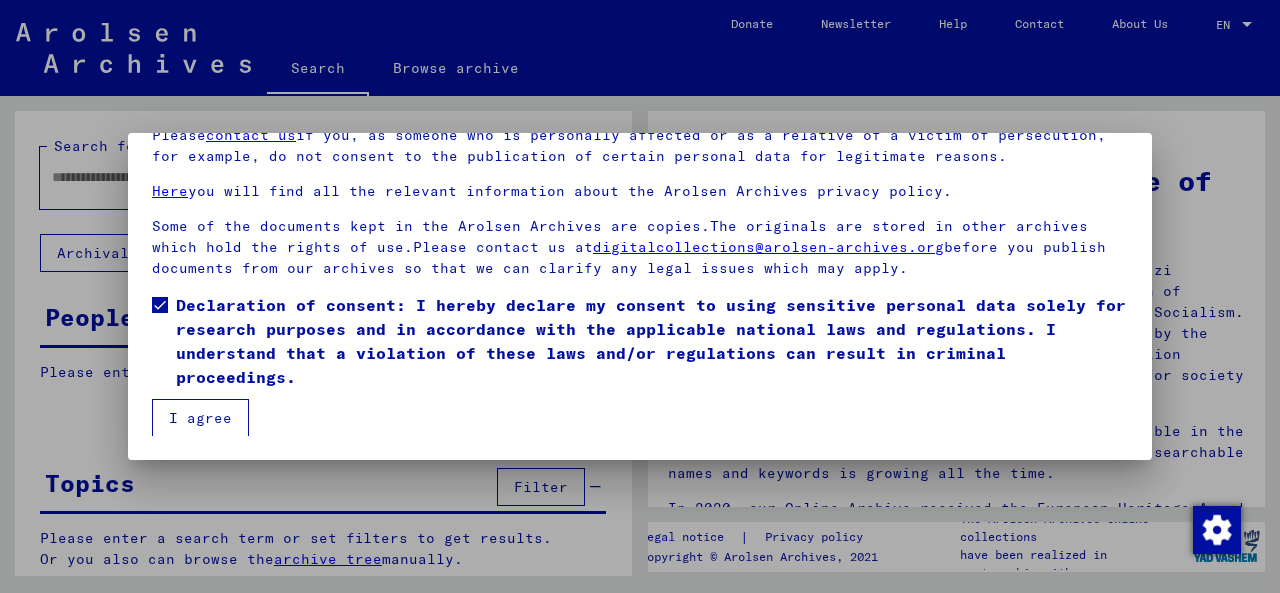 click on "I agree" at bounding box center (200, 418) 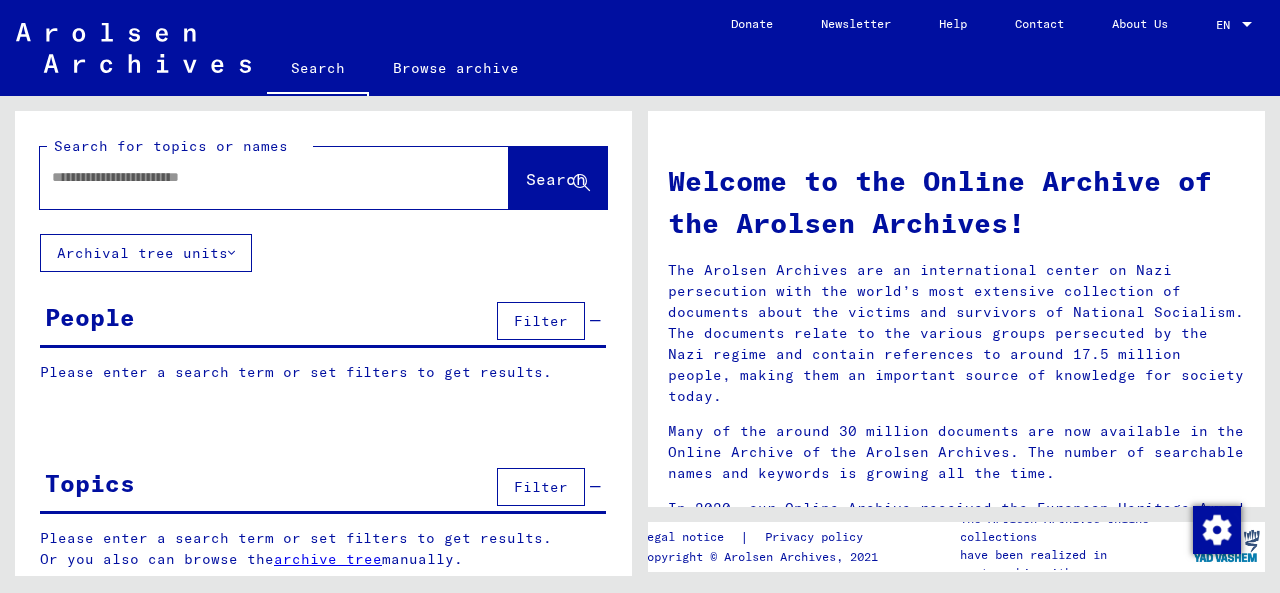 click at bounding box center (250, 177) 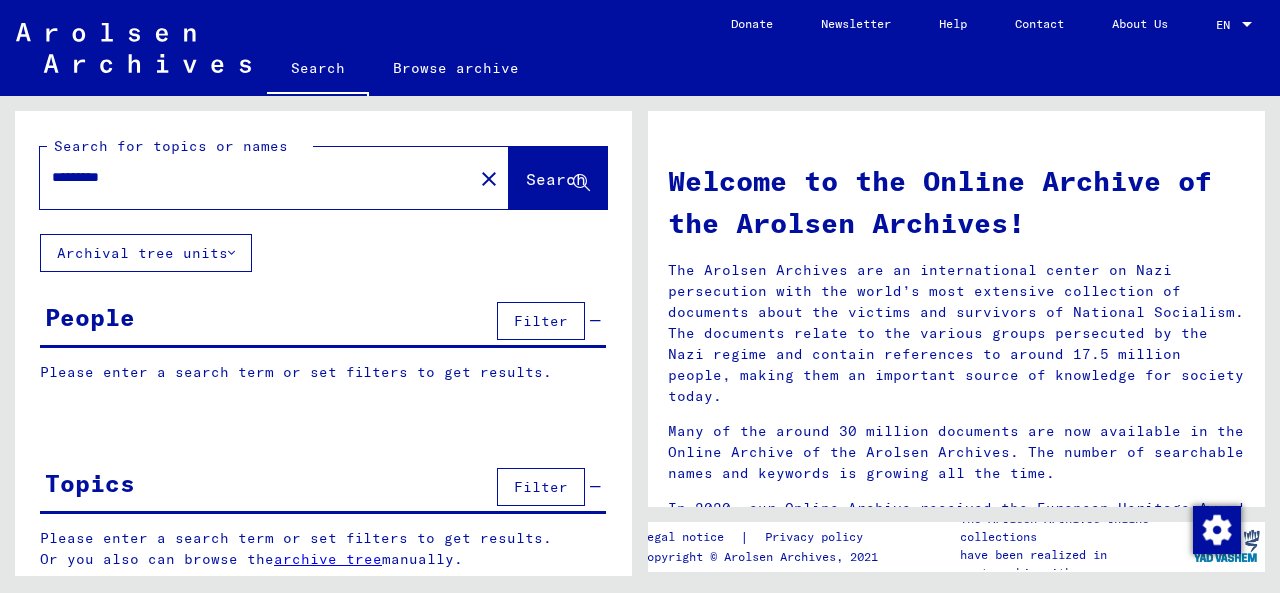 type on "*********" 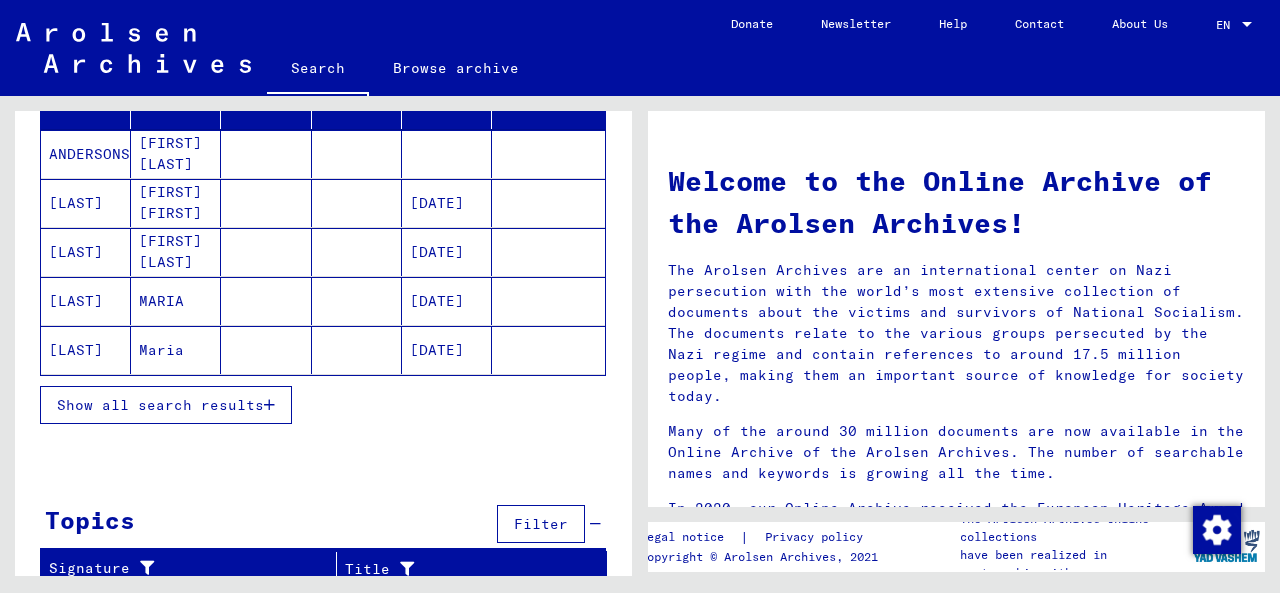 scroll, scrollTop: 280, scrollLeft: 0, axis: vertical 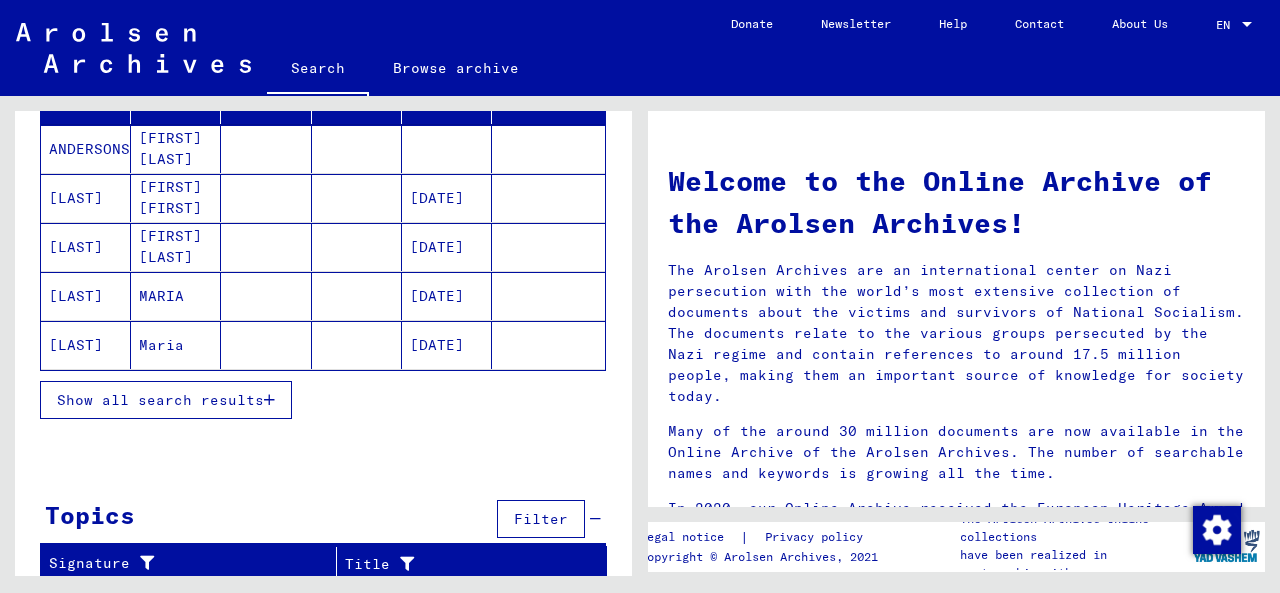 click on "Show all search results" at bounding box center [160, 400] 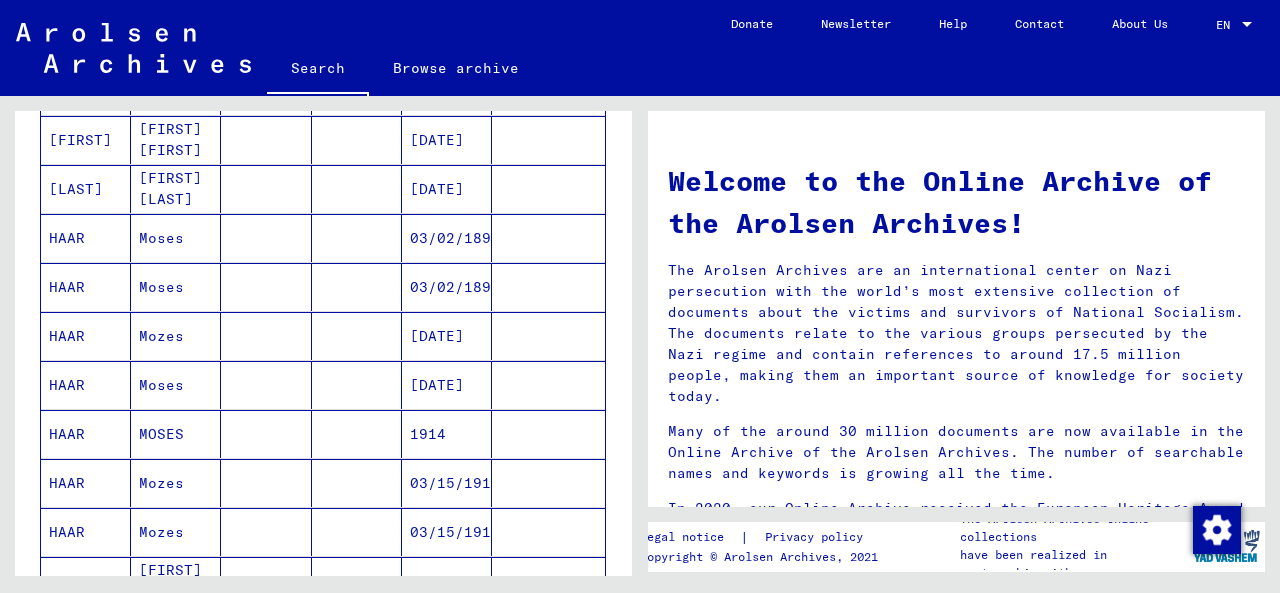 scroll, scrollTop: 780, scrollLeft: 0, axis: vertical 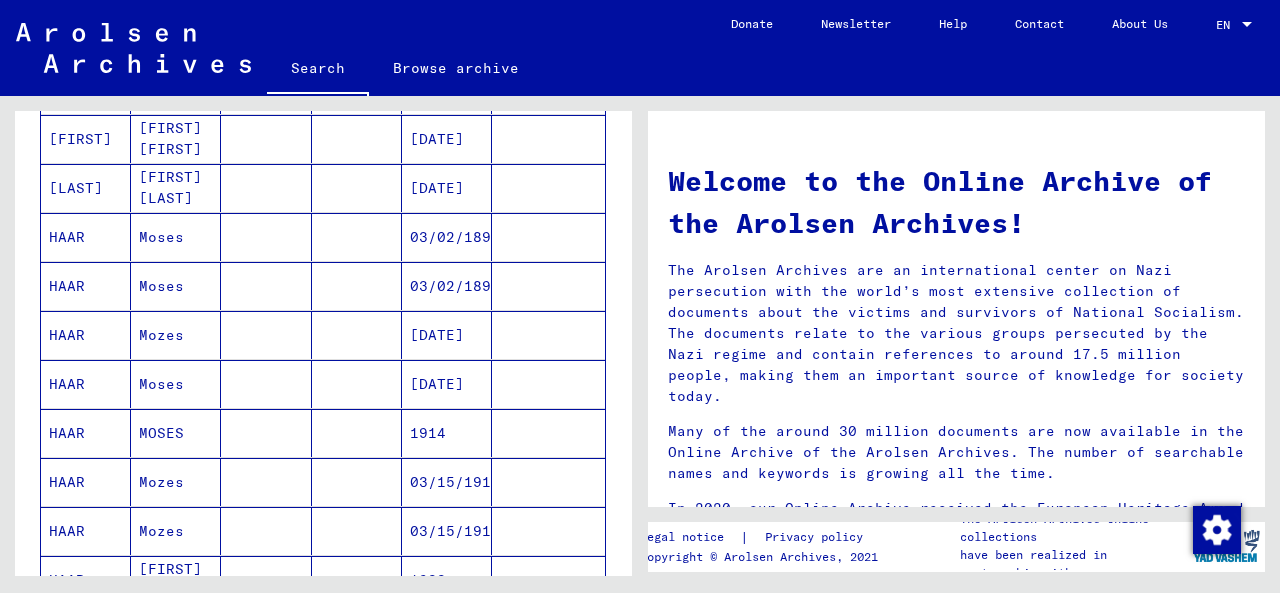 click at bounding box center [266, 482] 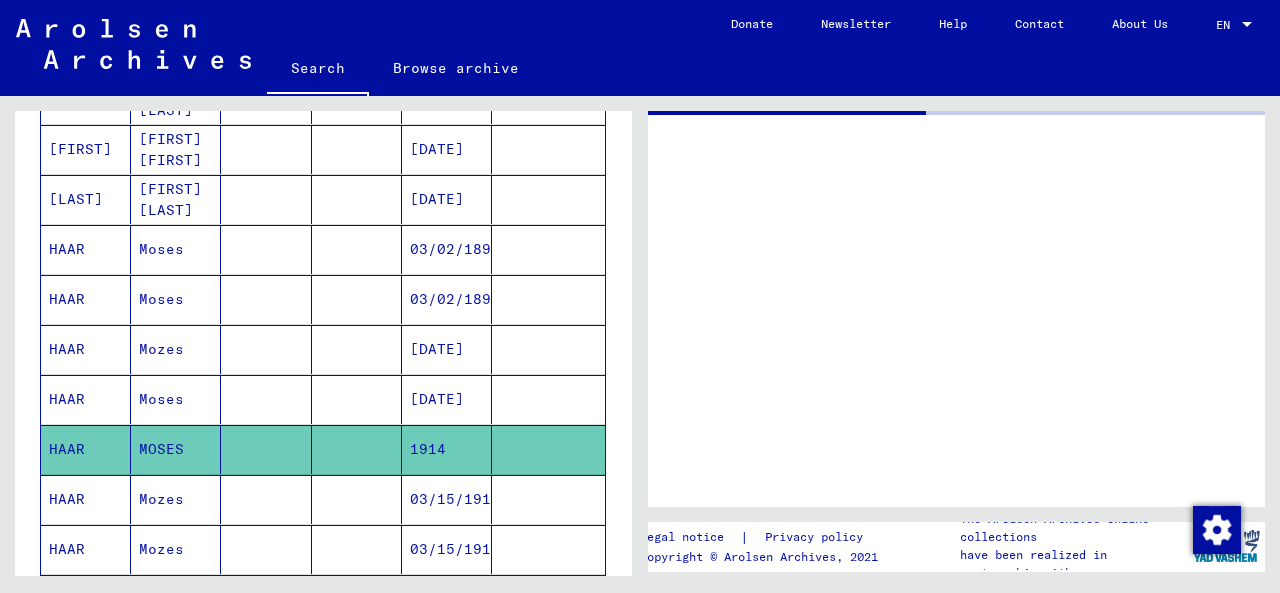 scroll, scrollTop: 788, scrollLeft: 0, axis: vertical 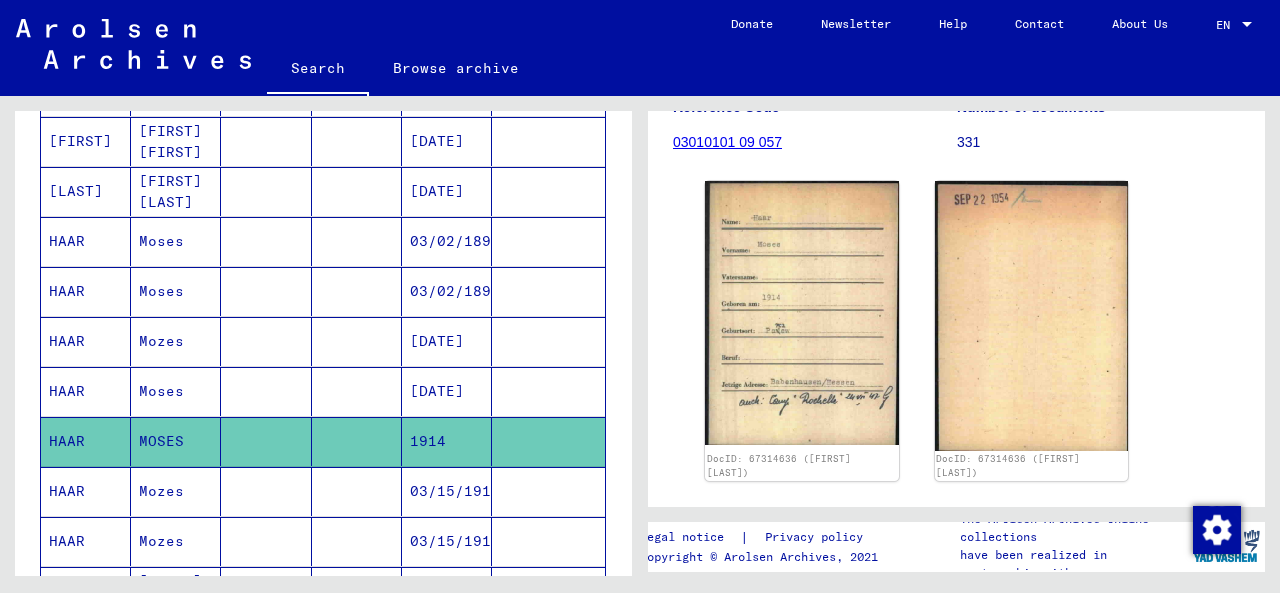 click at bounding box center (266, 541) 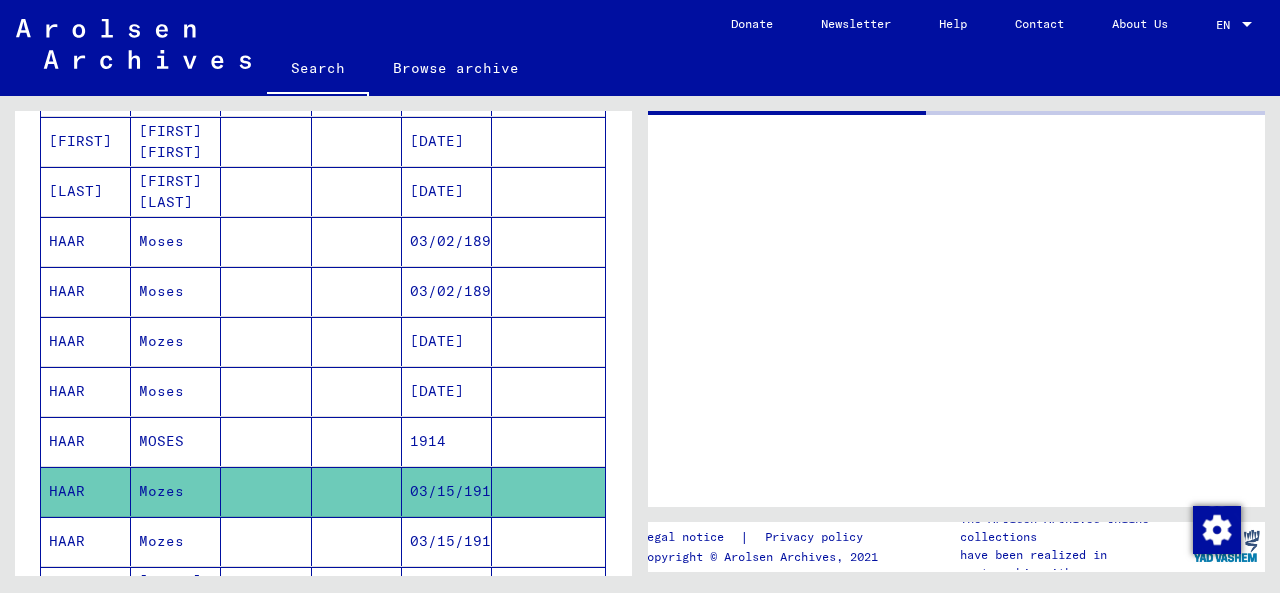 scroll, scrollTop: 0, scrollLeft: 0, axis: both 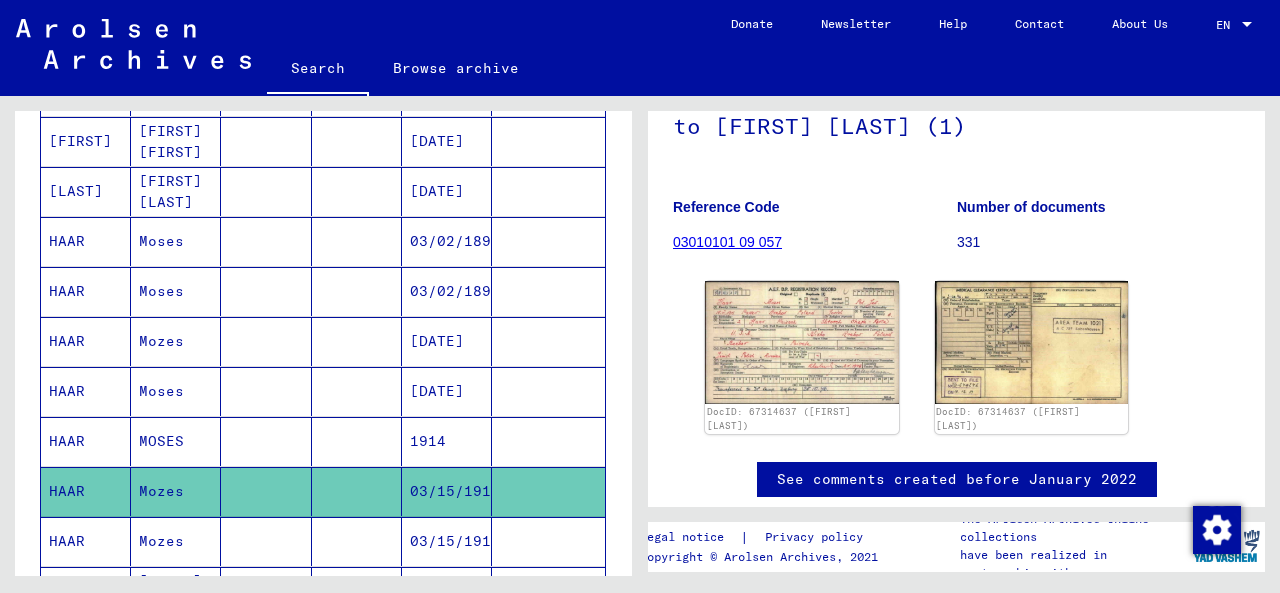 click 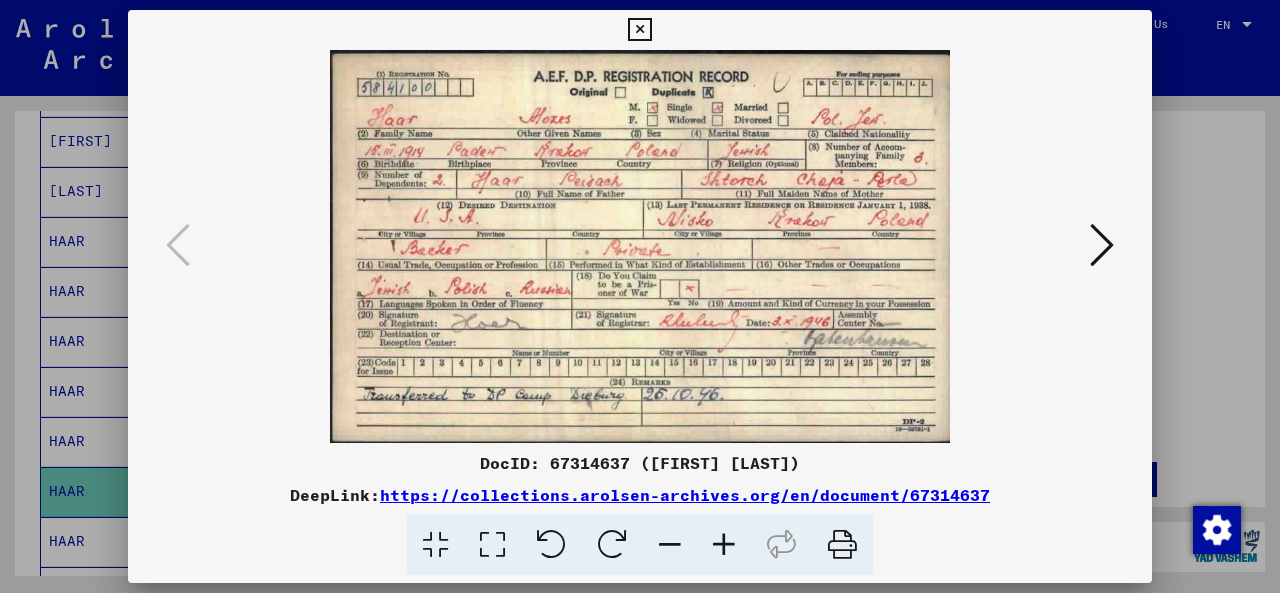 click at bounding box center [640, 246] 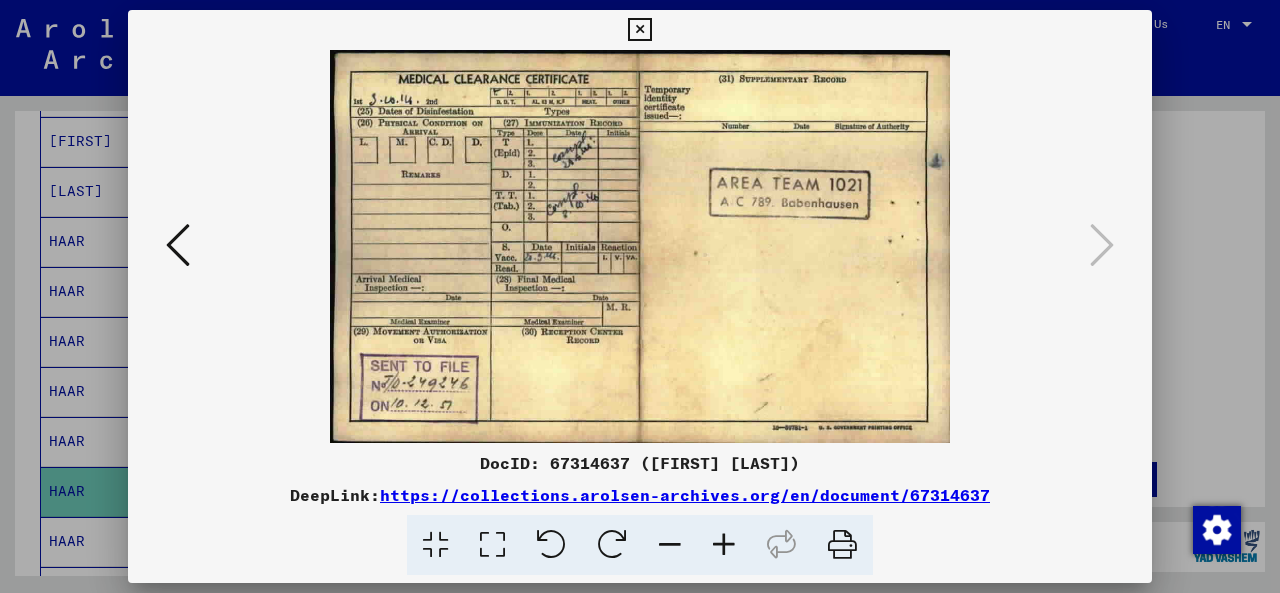 click at bounding box center (639, 30) 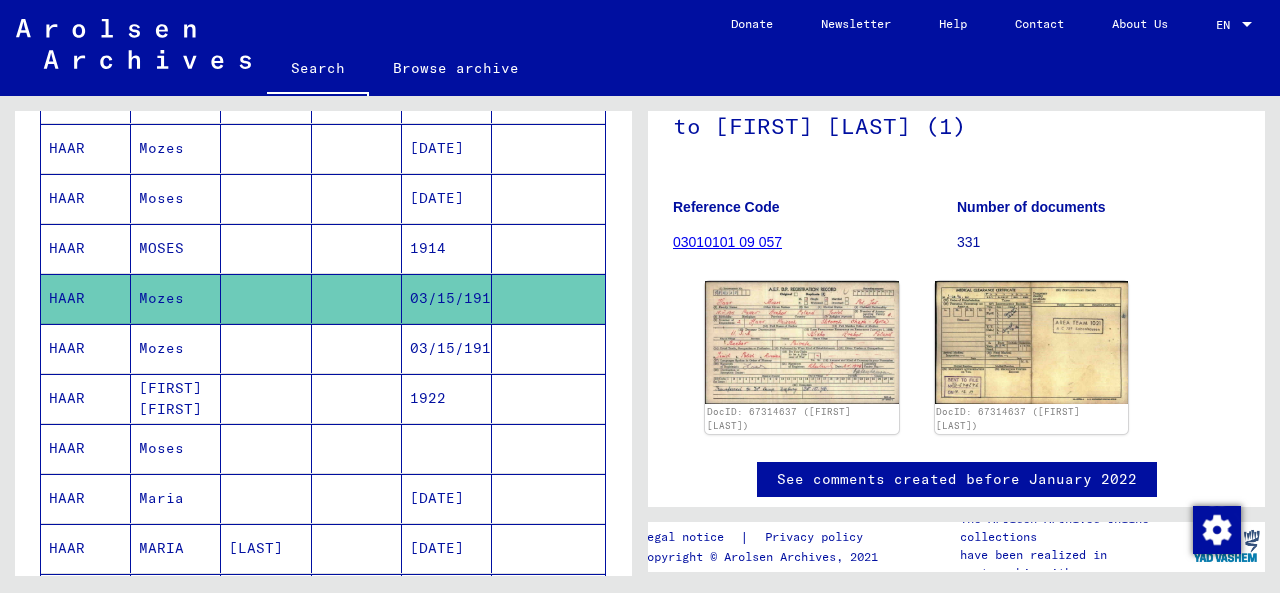 scroll, scrollTop: 988, scrollLeft: 0, axis: vertical 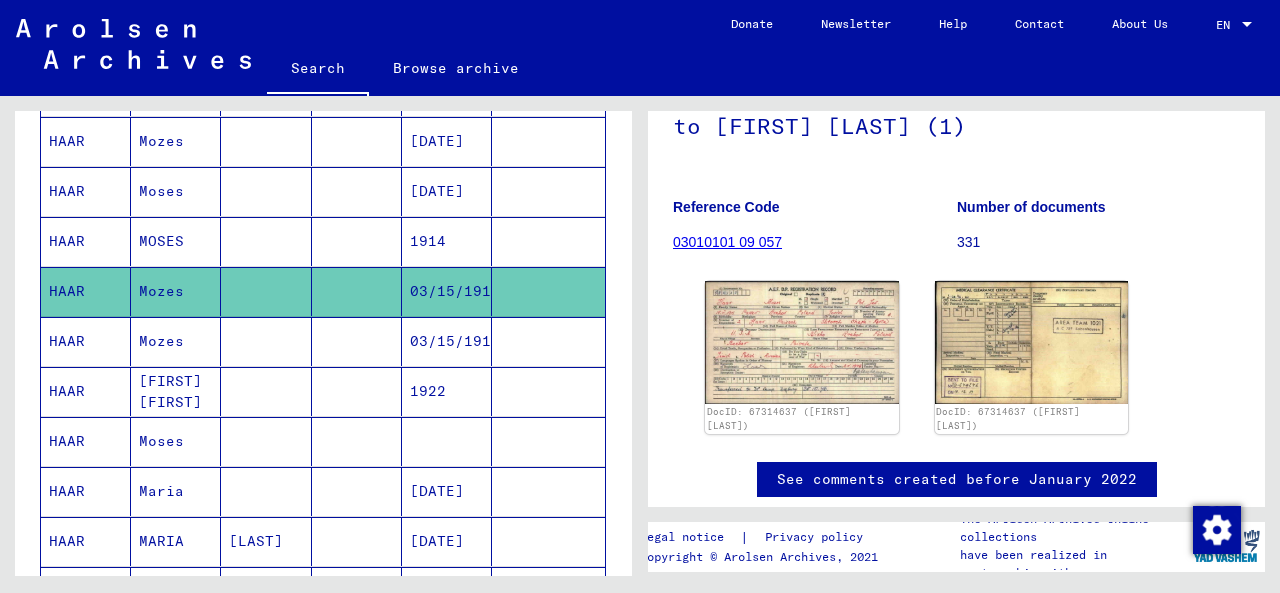 click at bounding box center (266, 491) 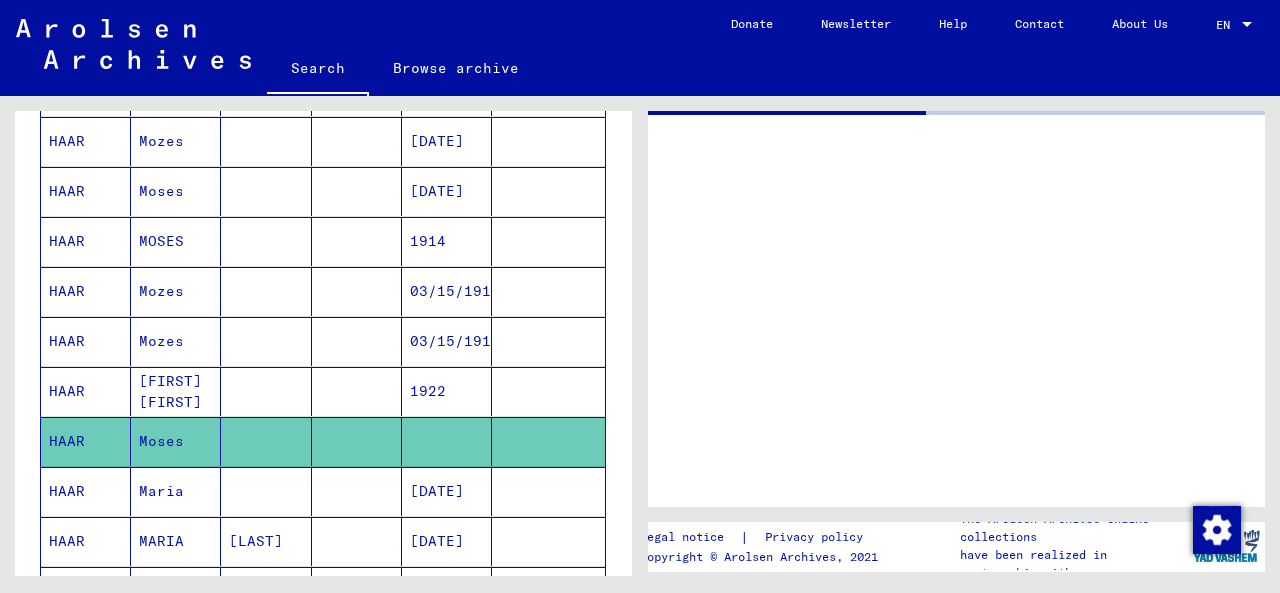 scroll, scrollTop: 0, scrollLeft: 0, axis: both 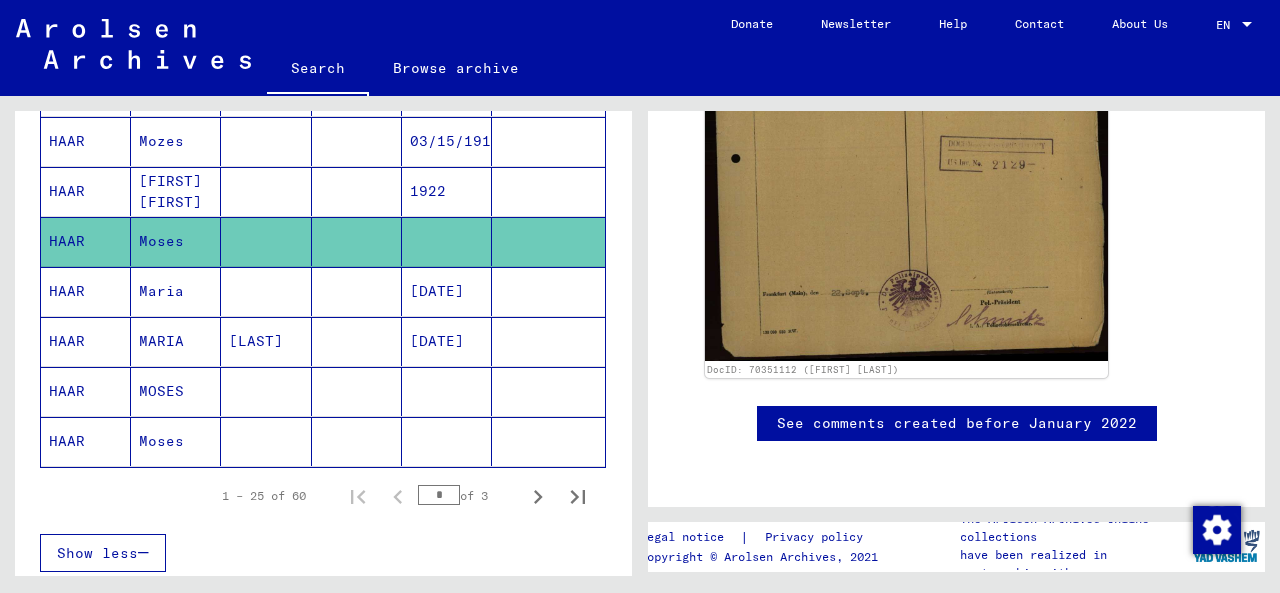 click on "MOSES" at bounding box center (176, 441) 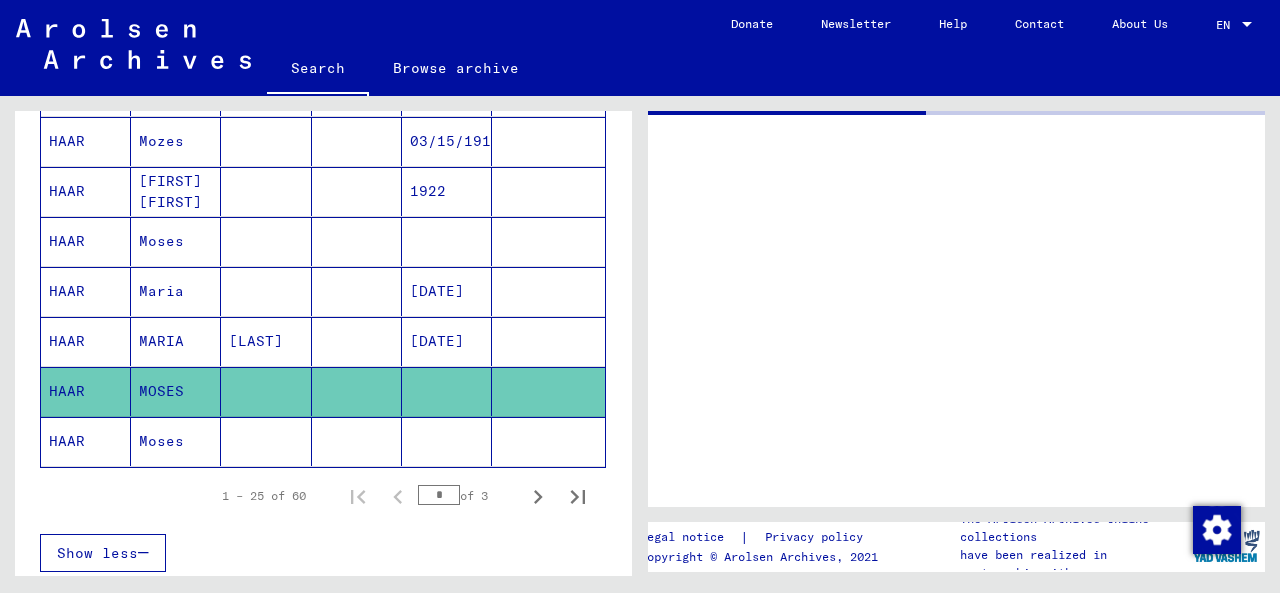 scroll, scrollTop: 0, scrollLeft: 0, axis: both 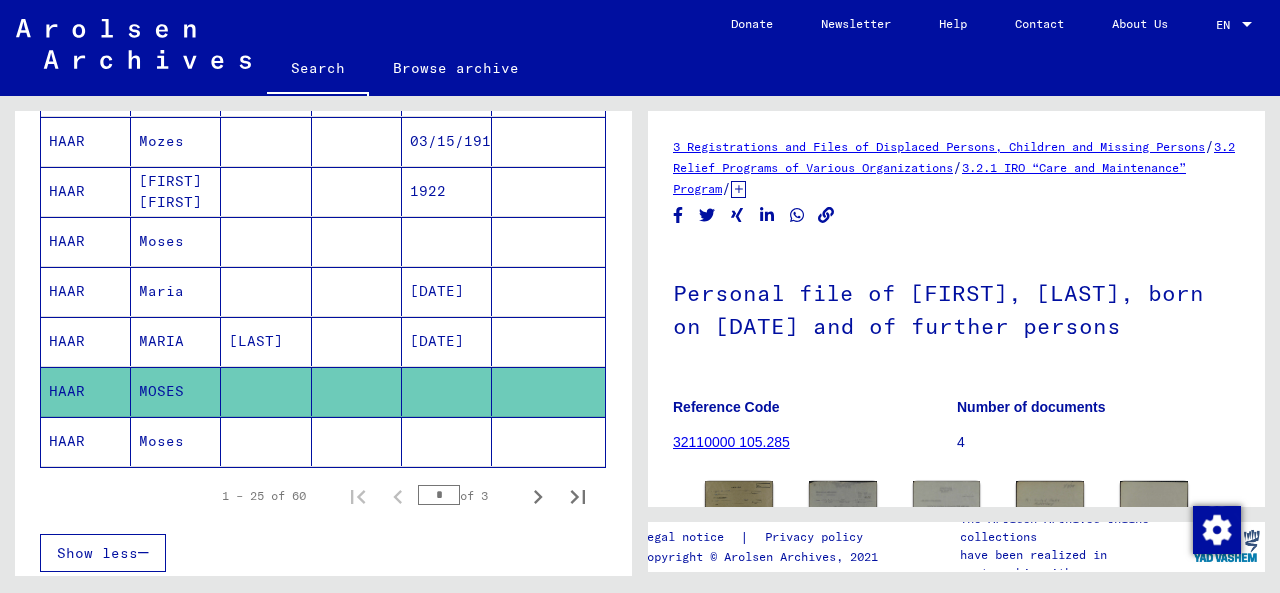 click on "MARIA" at bounding box center [176, 391] 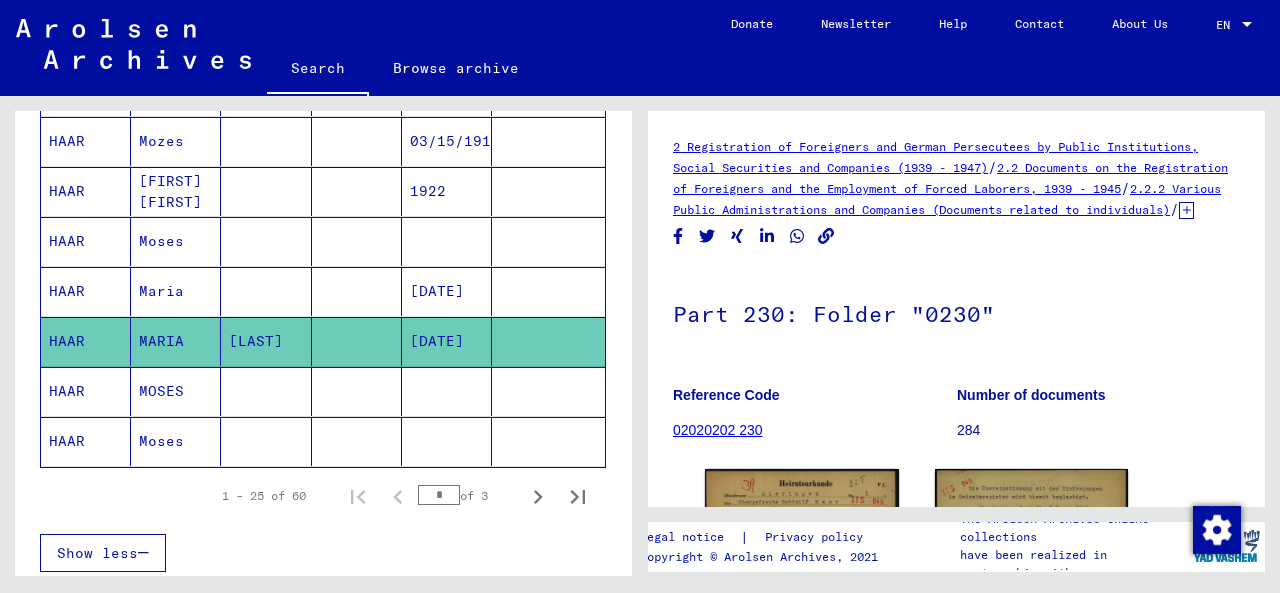 click on "MOSES" at bounding box center [176, 441] 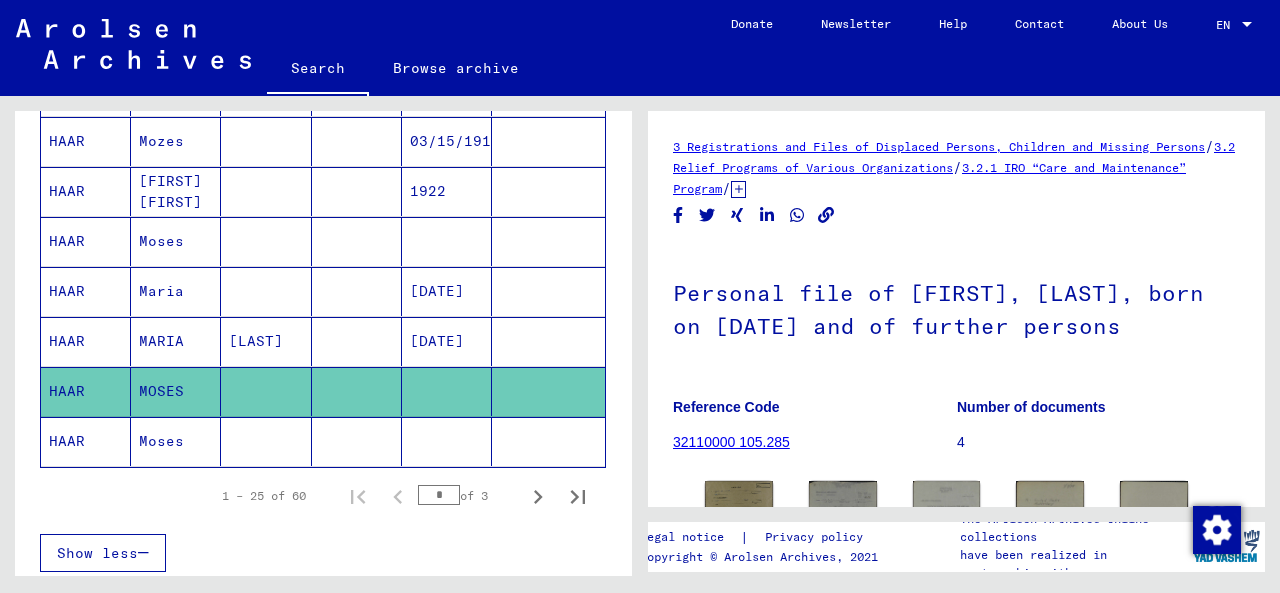 scroll, scrollTop: 0, scrollLeft: 0, axis: both 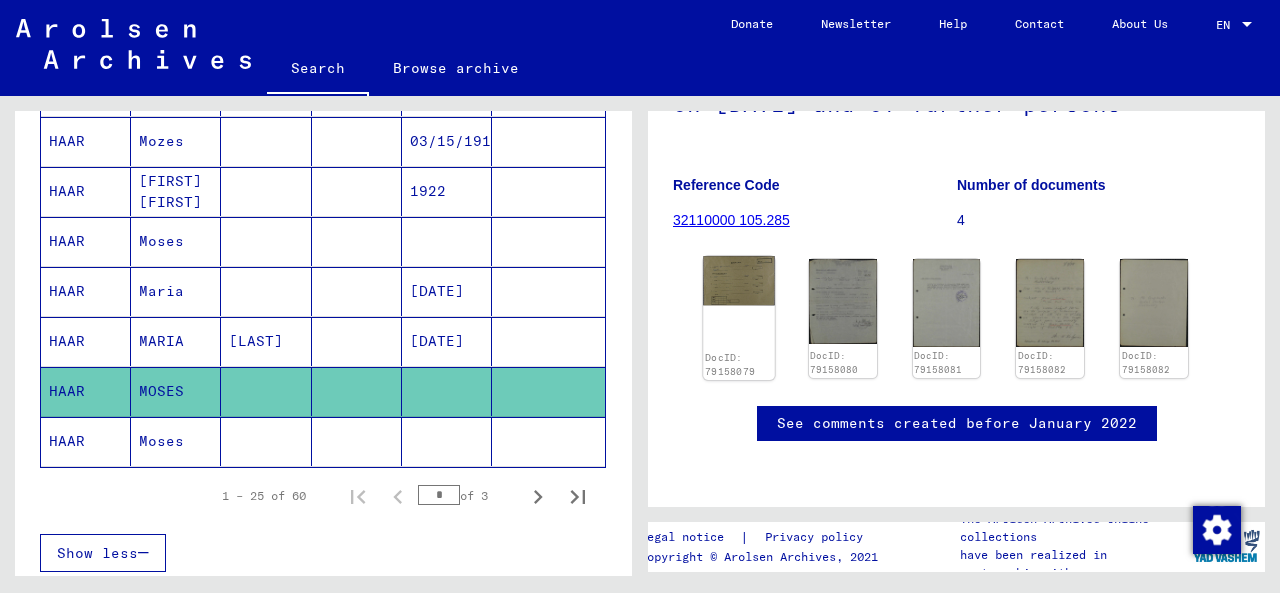 click 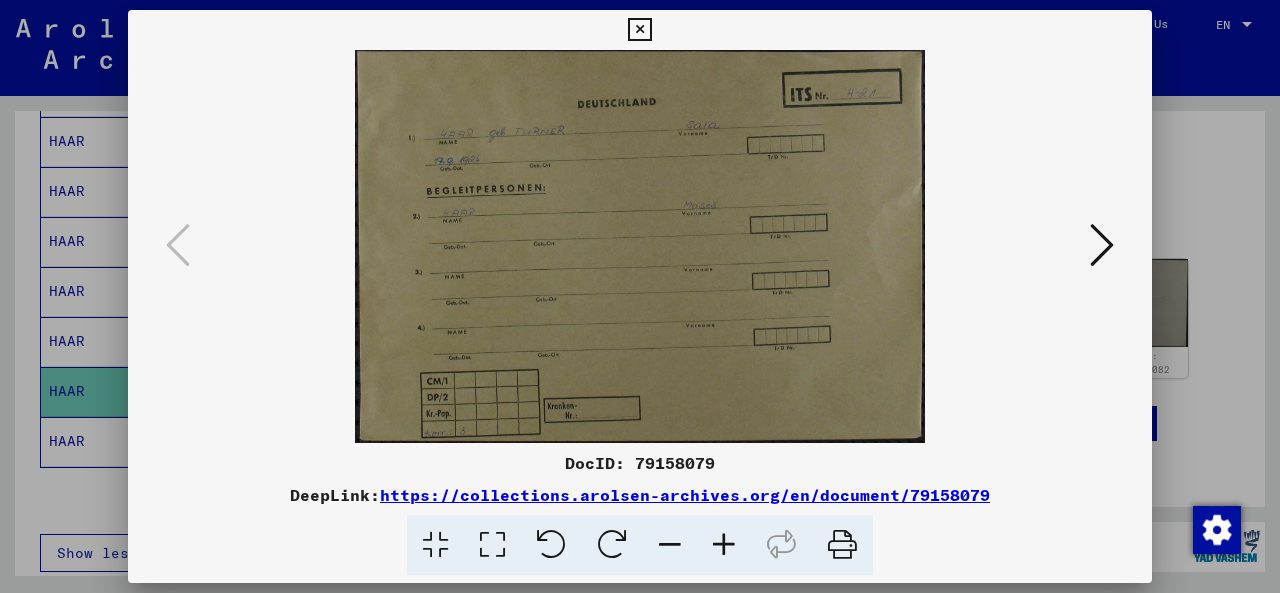 click at bounding box center (640, 246) 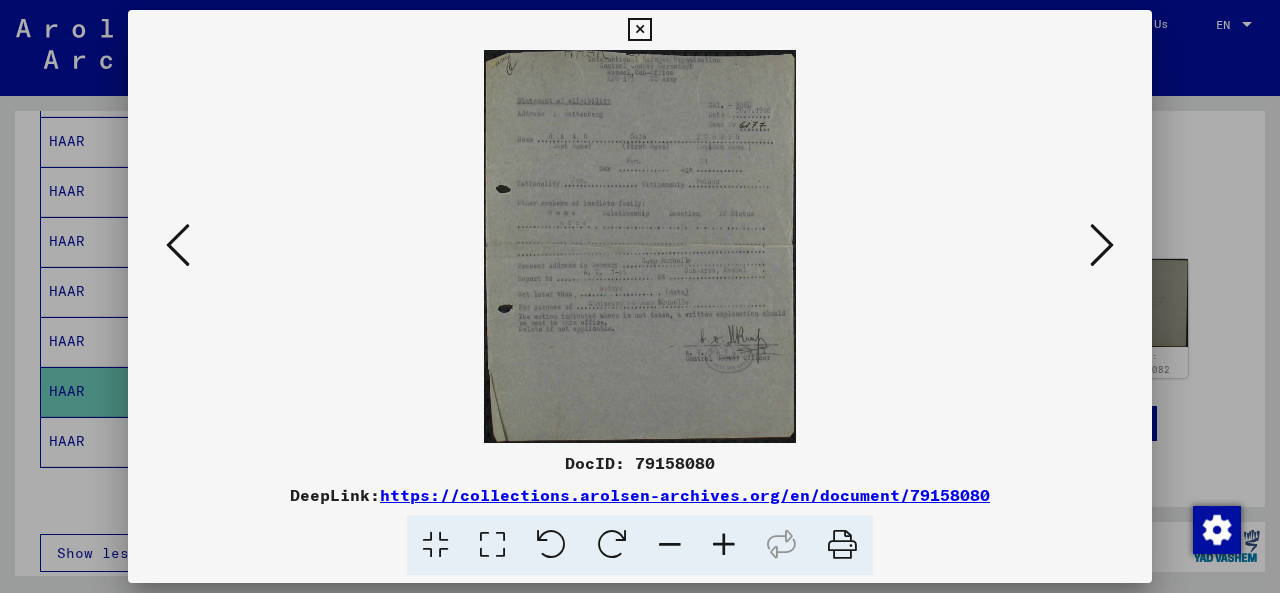 click at bounding box center [1102, 245] 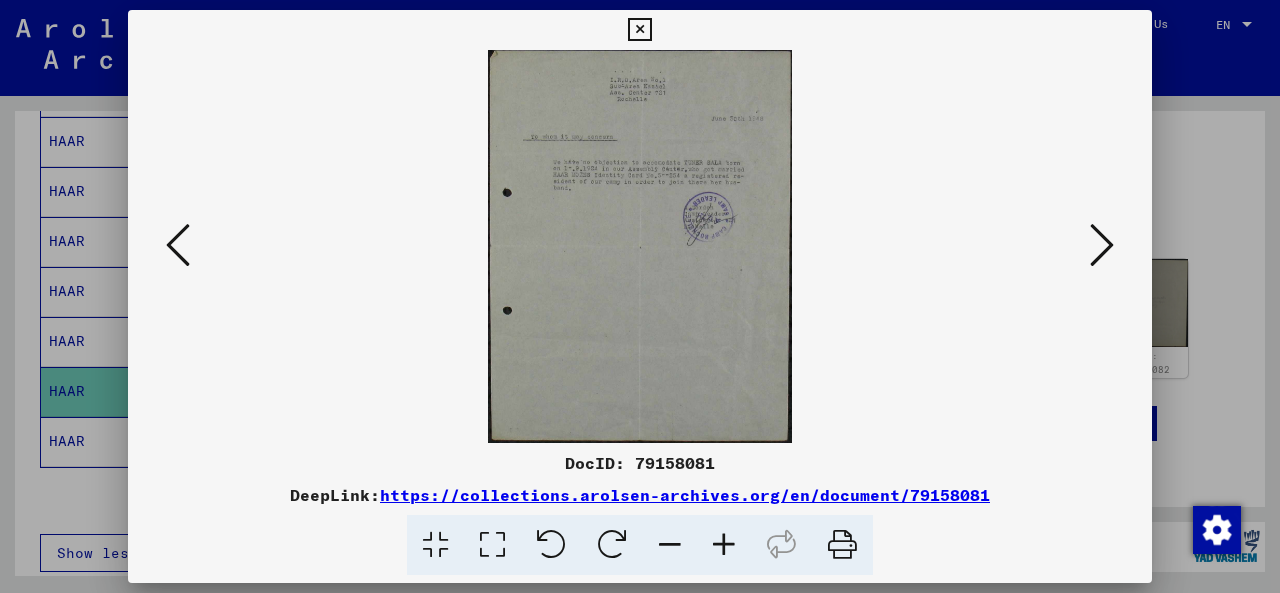 click at bounding box center [1102, 245] 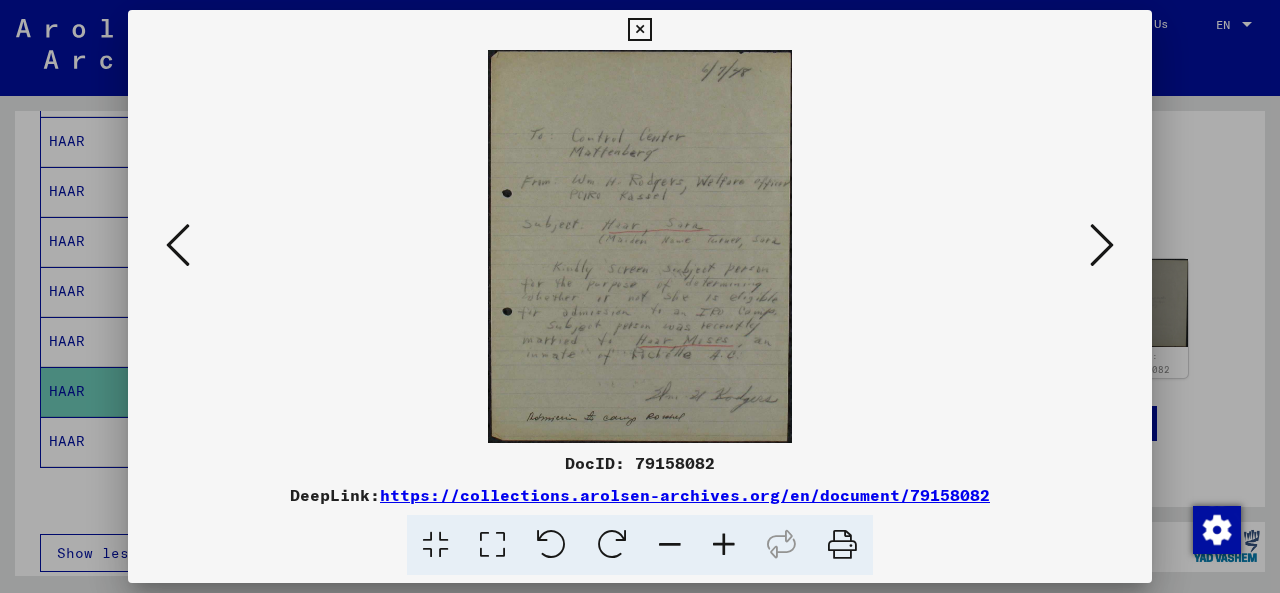 click at bounding box center (1102, 245) 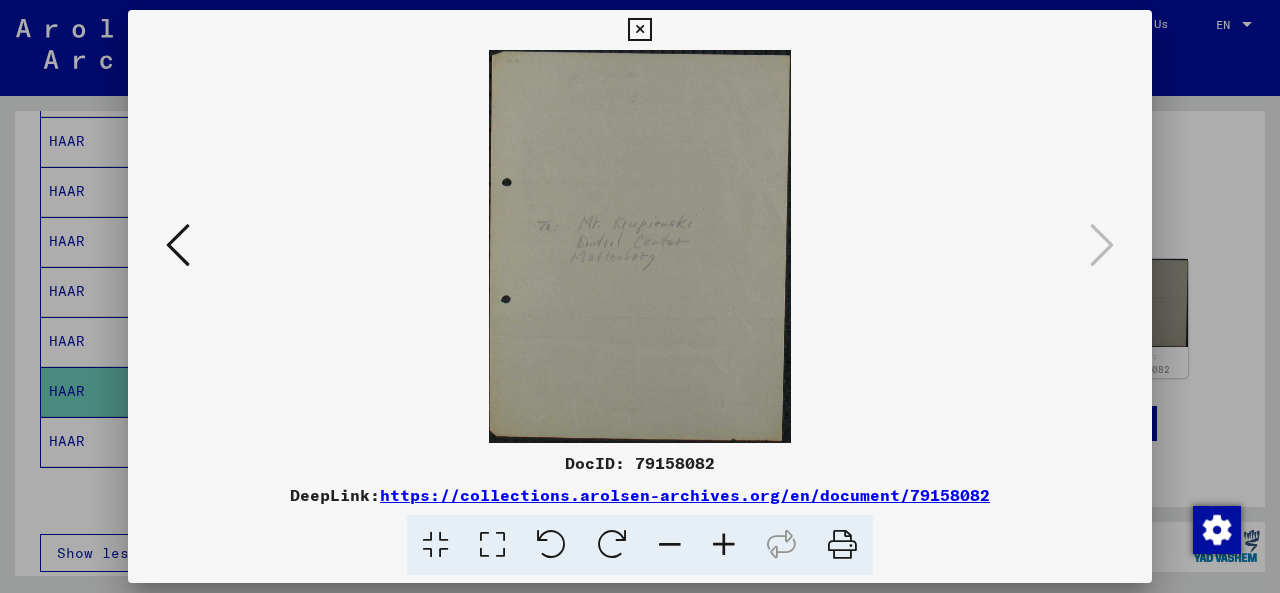 click at bounding box center [639, 30] 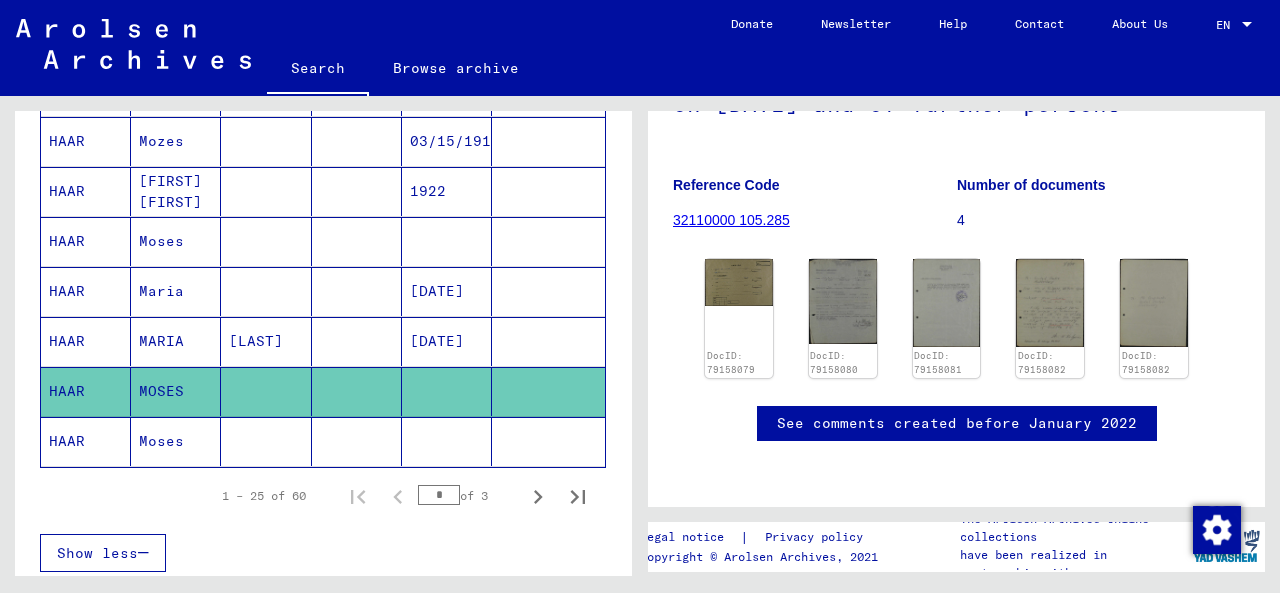 click on "Moses" 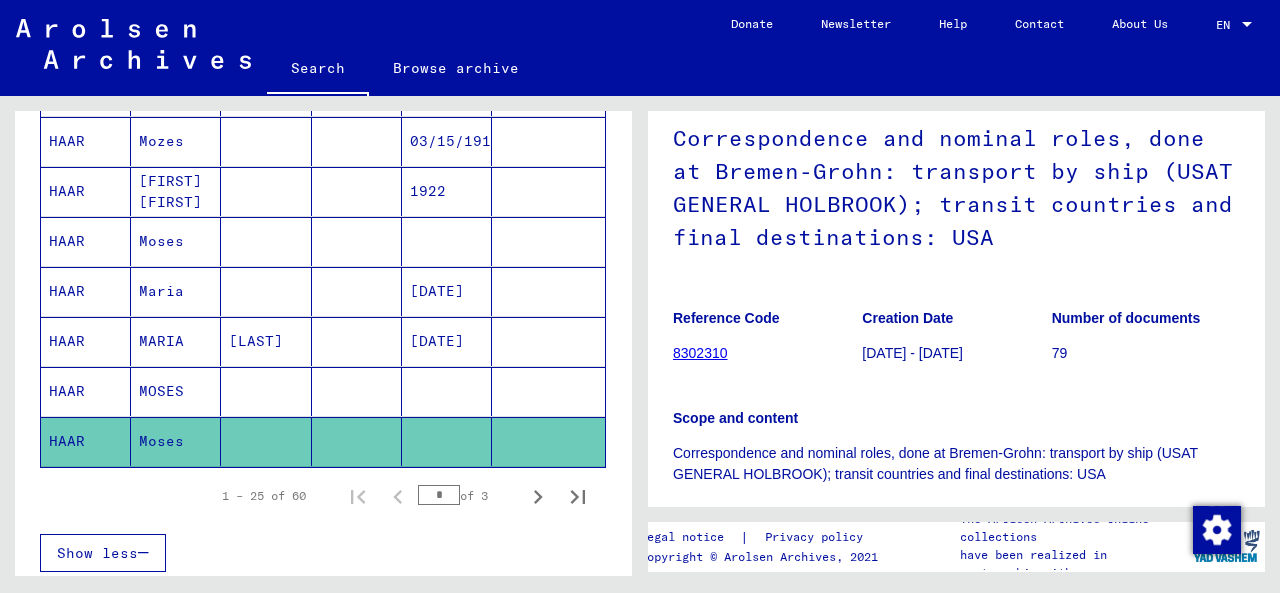 scroll, scrollTop: 500, scrollLeft: 0, axis: vertical 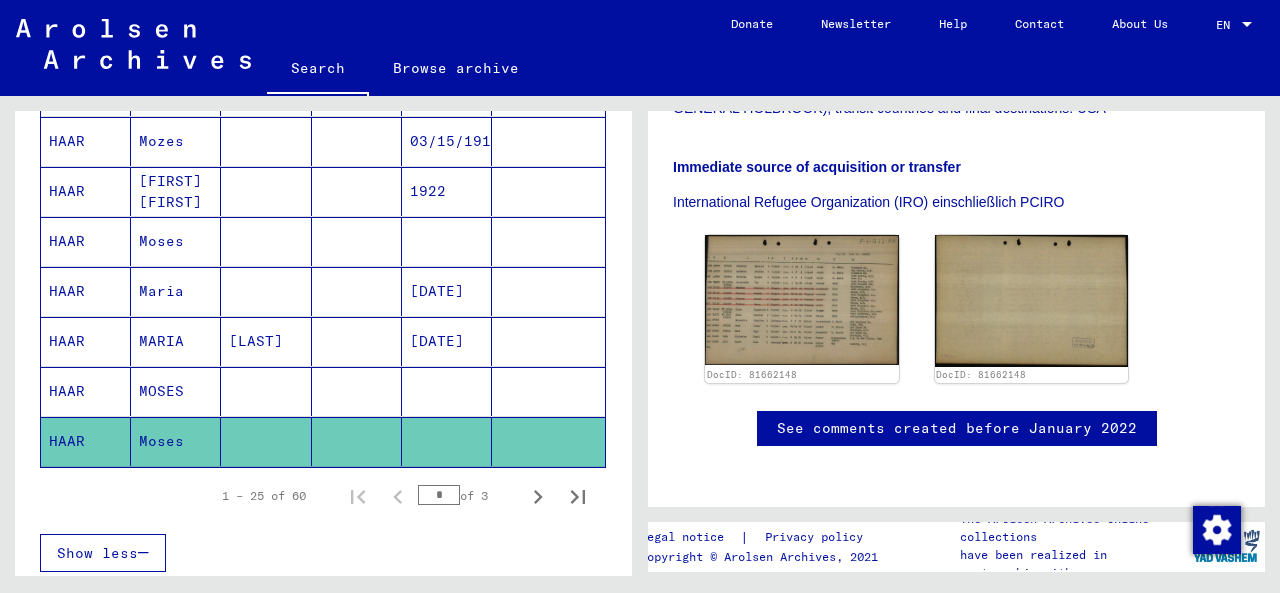 click 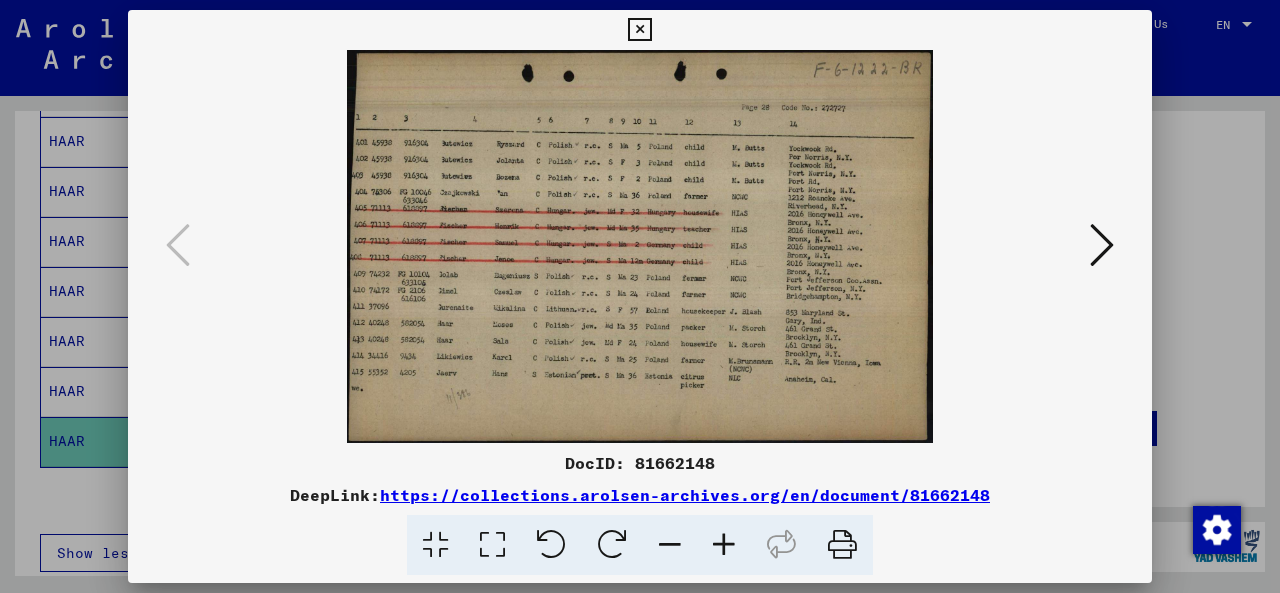 click at bounding box center (639, 30) 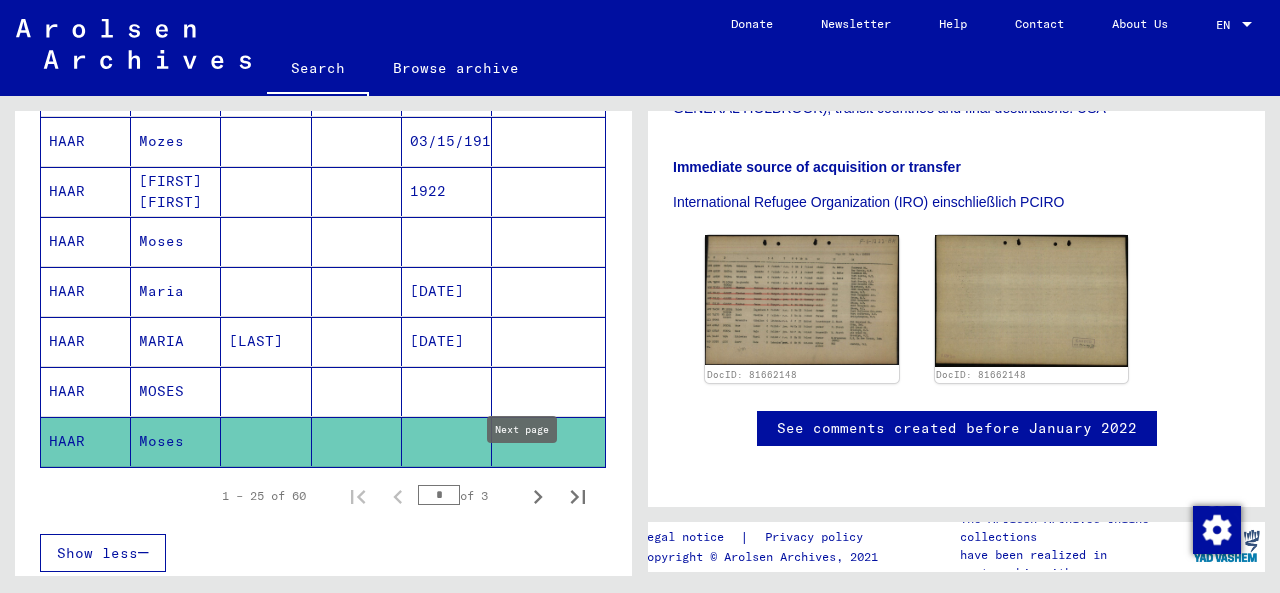 click 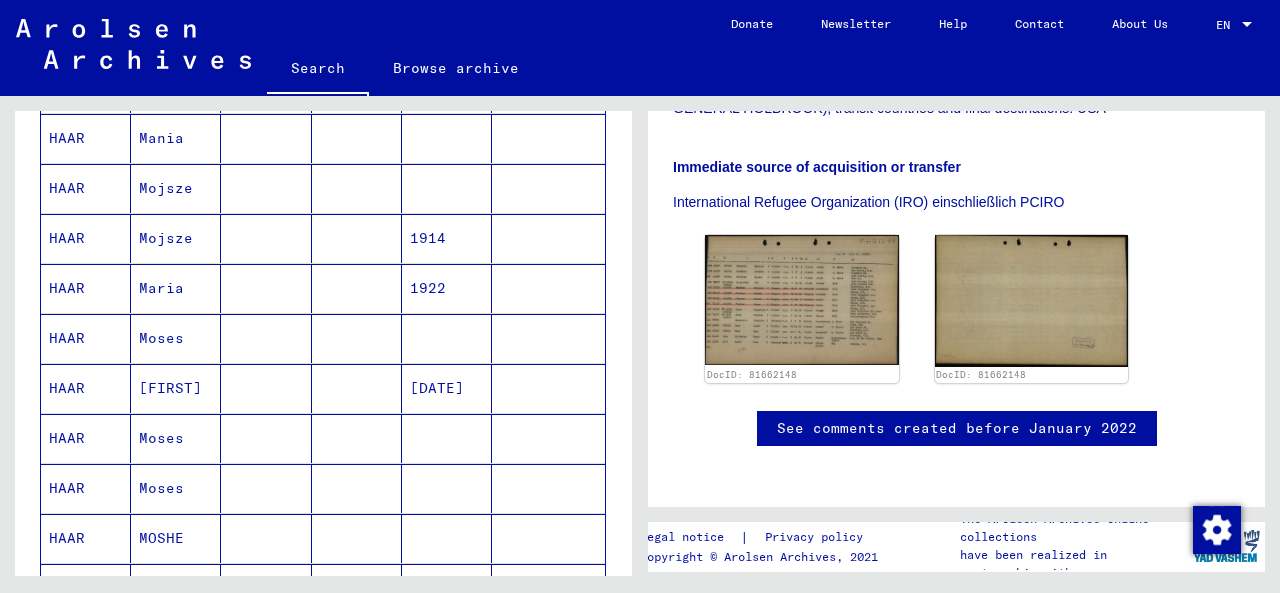 scroll, scrollTop: 188, scrollLeft: 0, axis: vertical 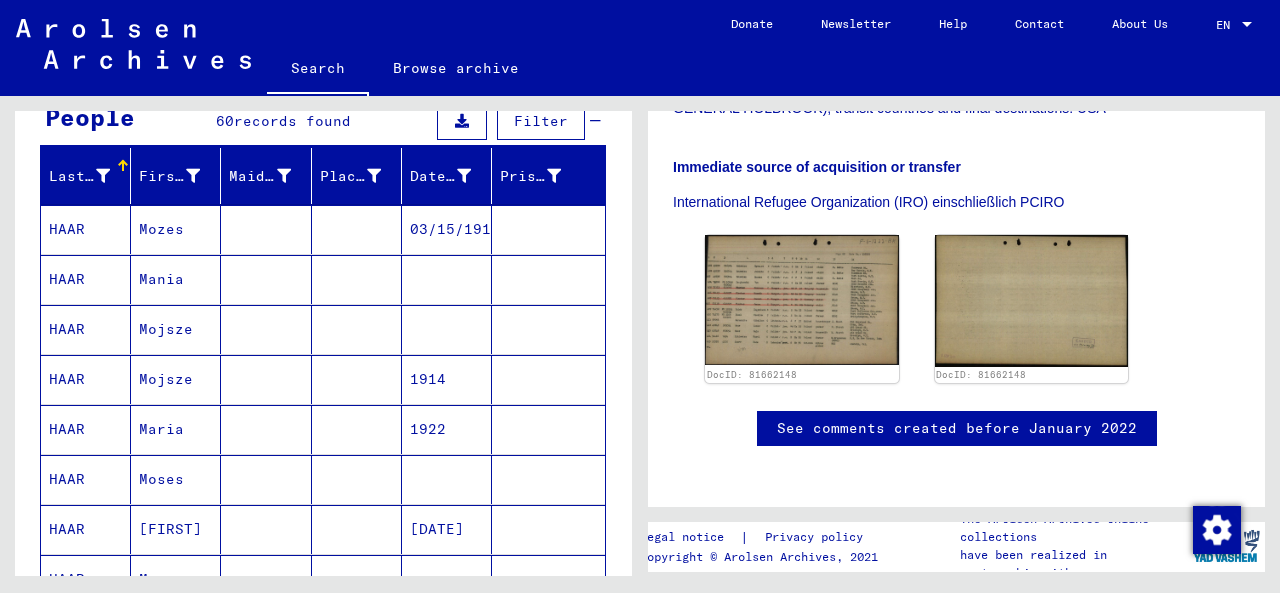 click at bounding box center (266, 279) 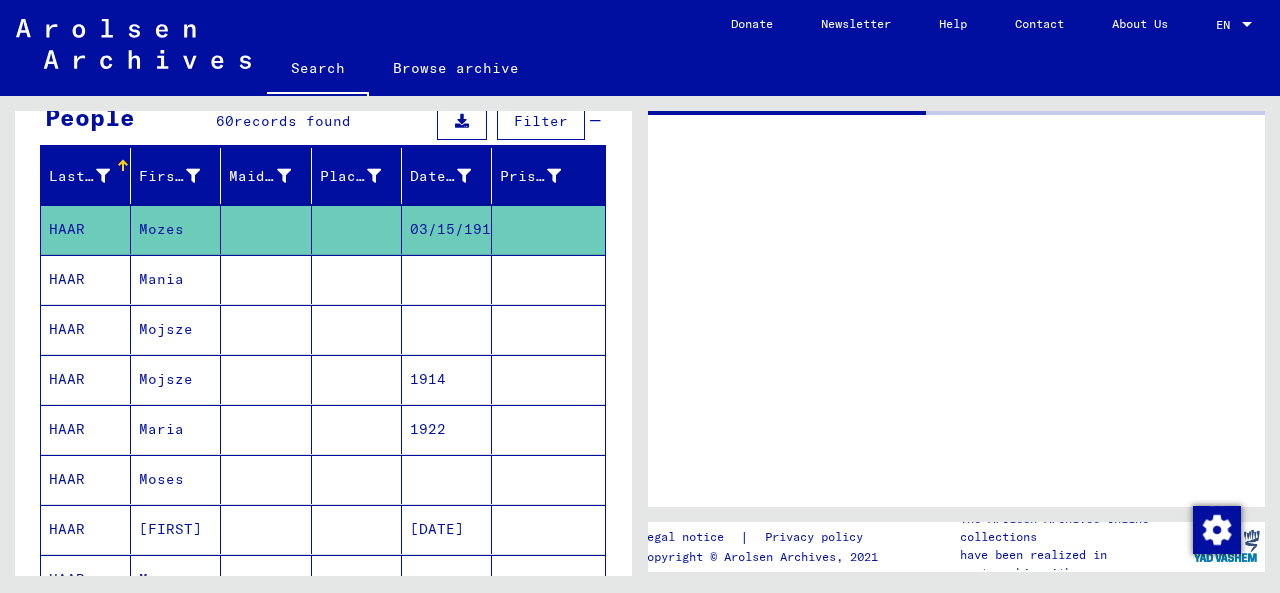 scroll, scrollTop: 0, scrollLeft: 0, axis: both 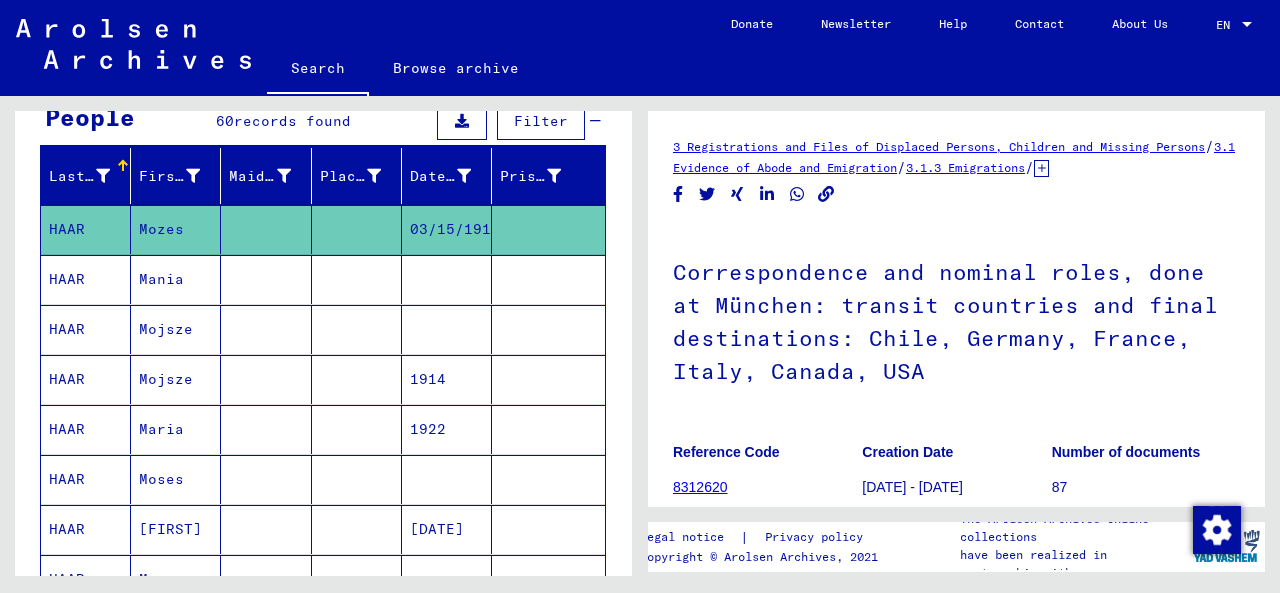 click at bounding box center (266, 329) 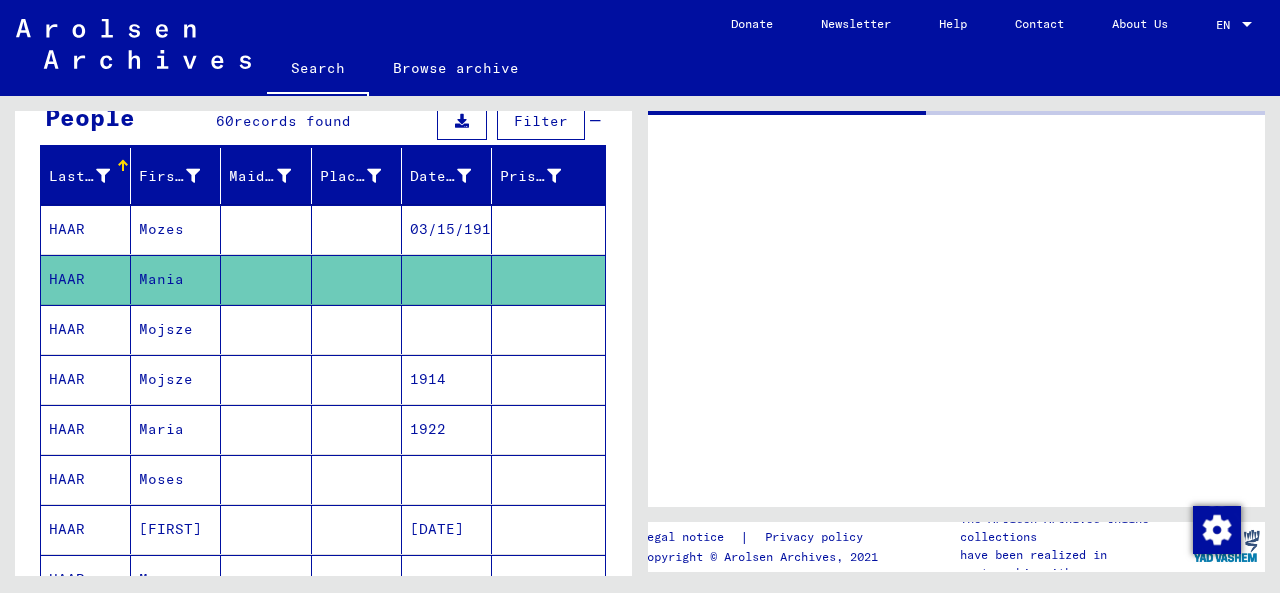 click at bounding box center [266, 379] 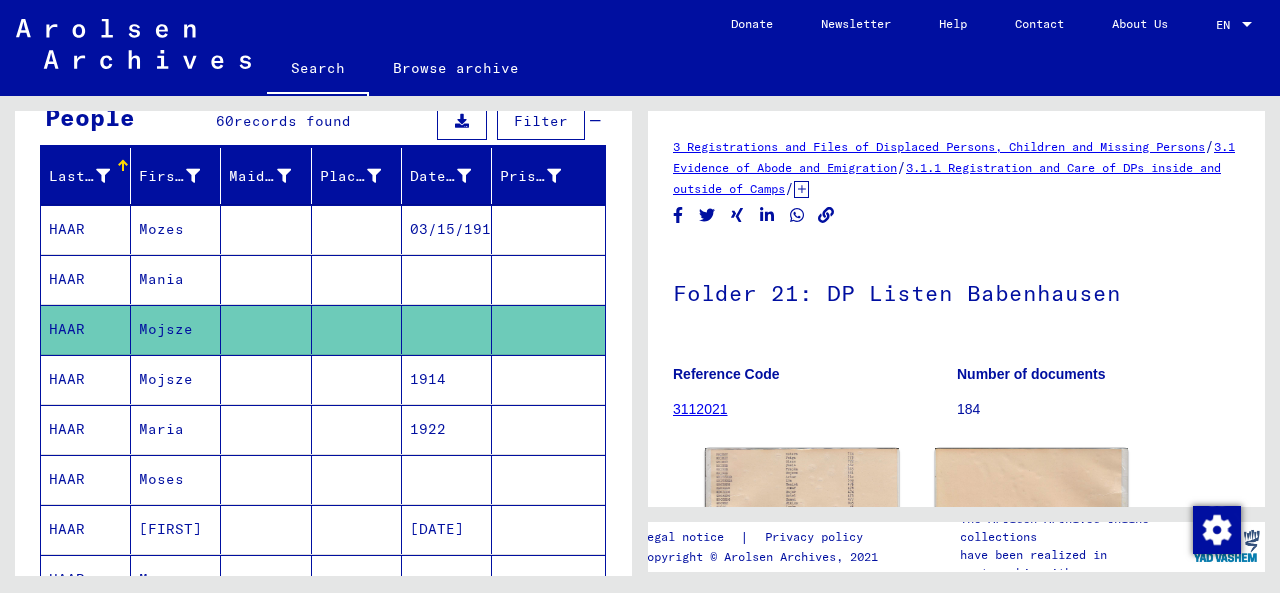 scroll, scrollTop: 0, scrollLeft: 0, axis: both 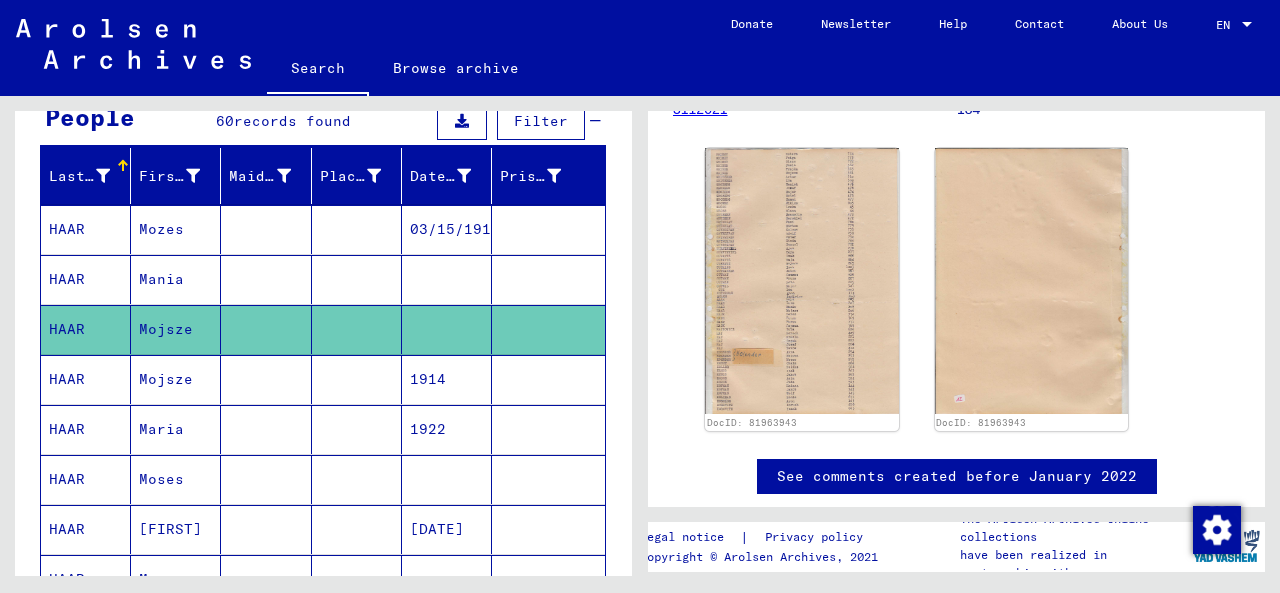 click at bounding box center (357, 429) 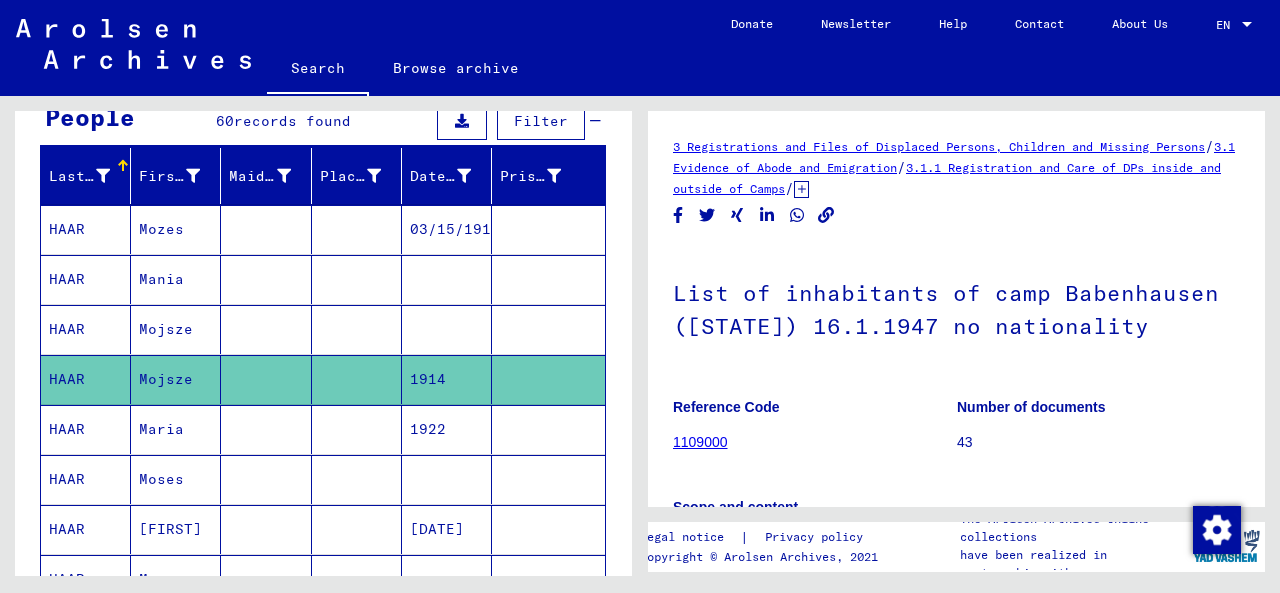scroll, scrollTop: 0, scrollLeft: 0, axis: both 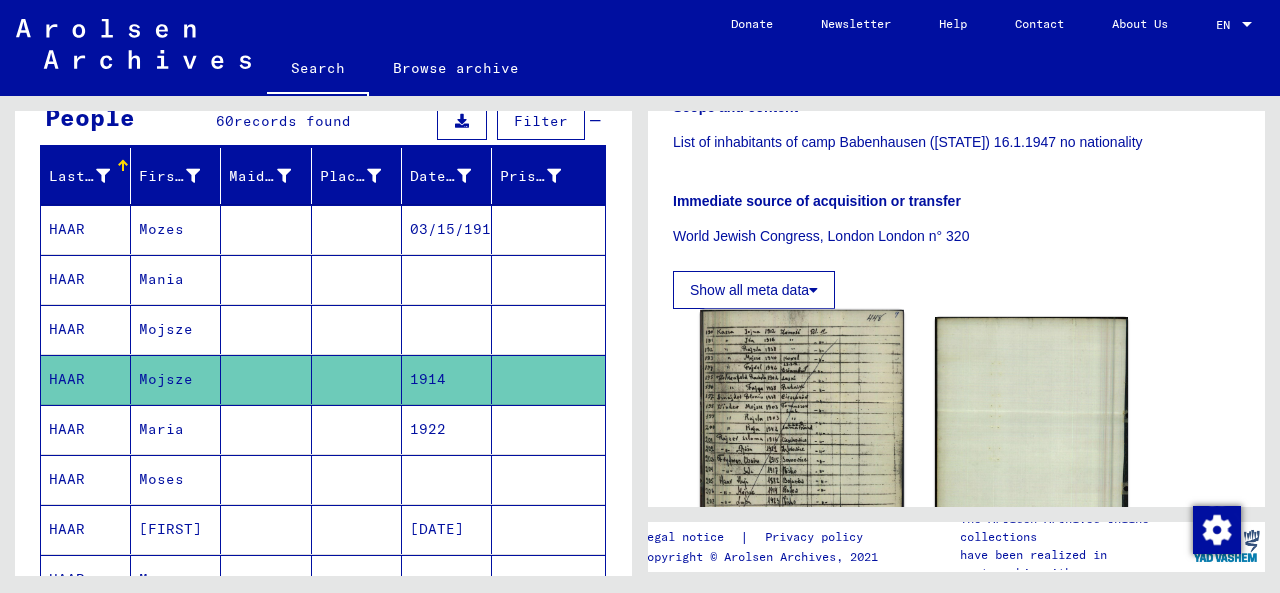 click 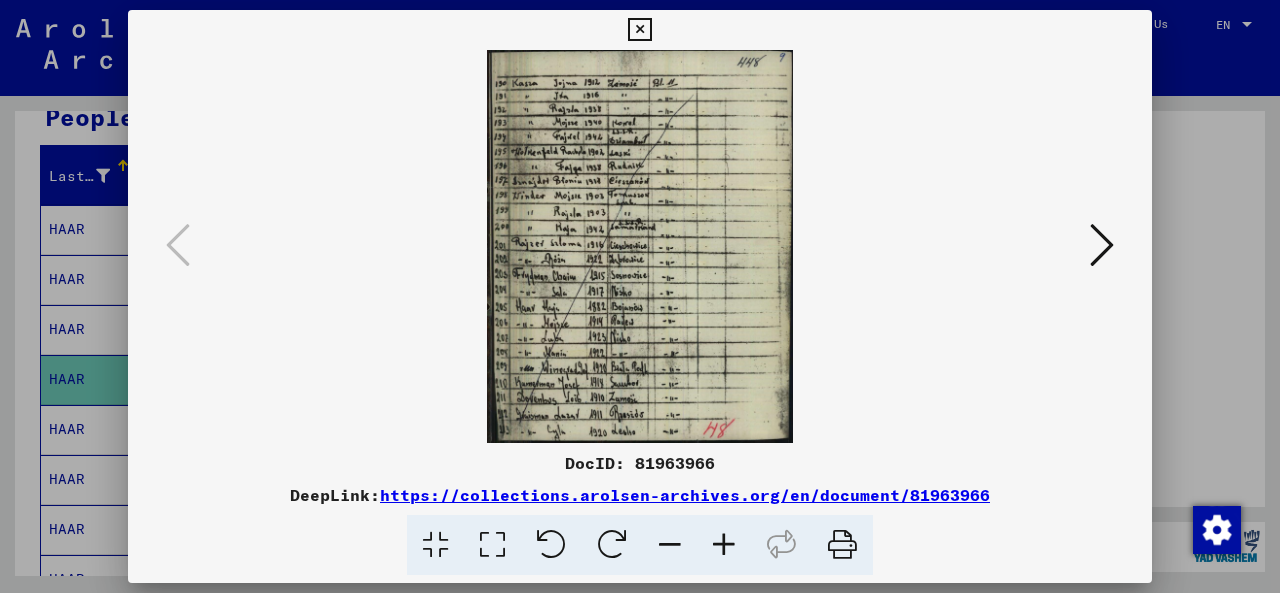 click at bounding box center [639, 30] 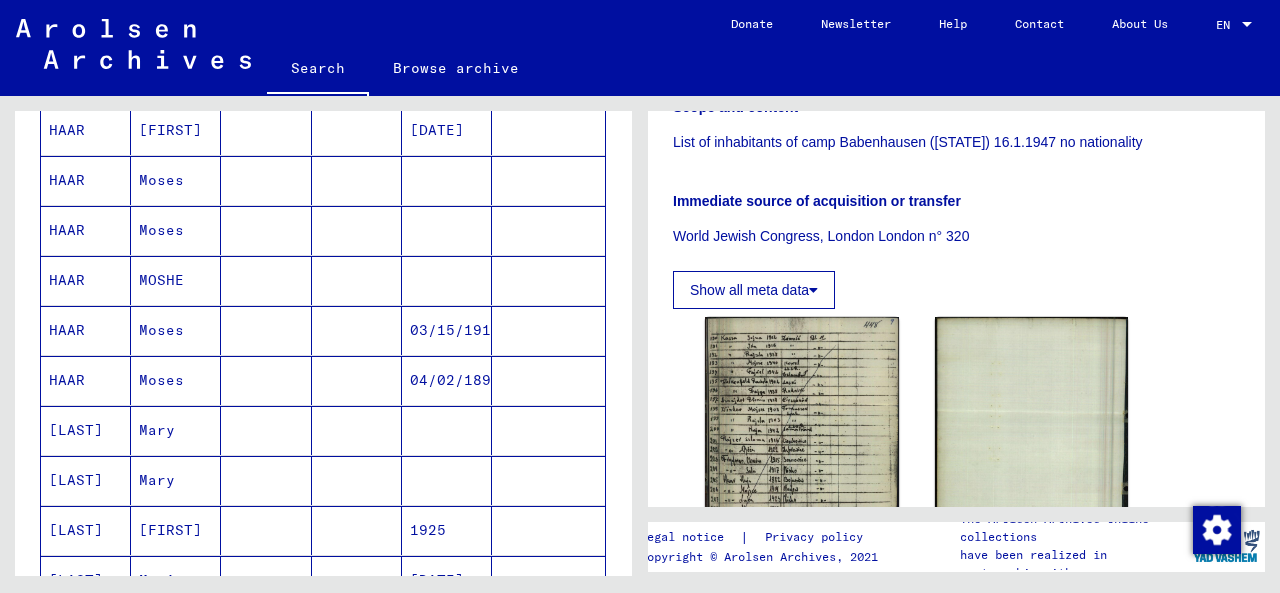 scroll, scrollTop: 600, scrollLeft: 0, axis: vertical 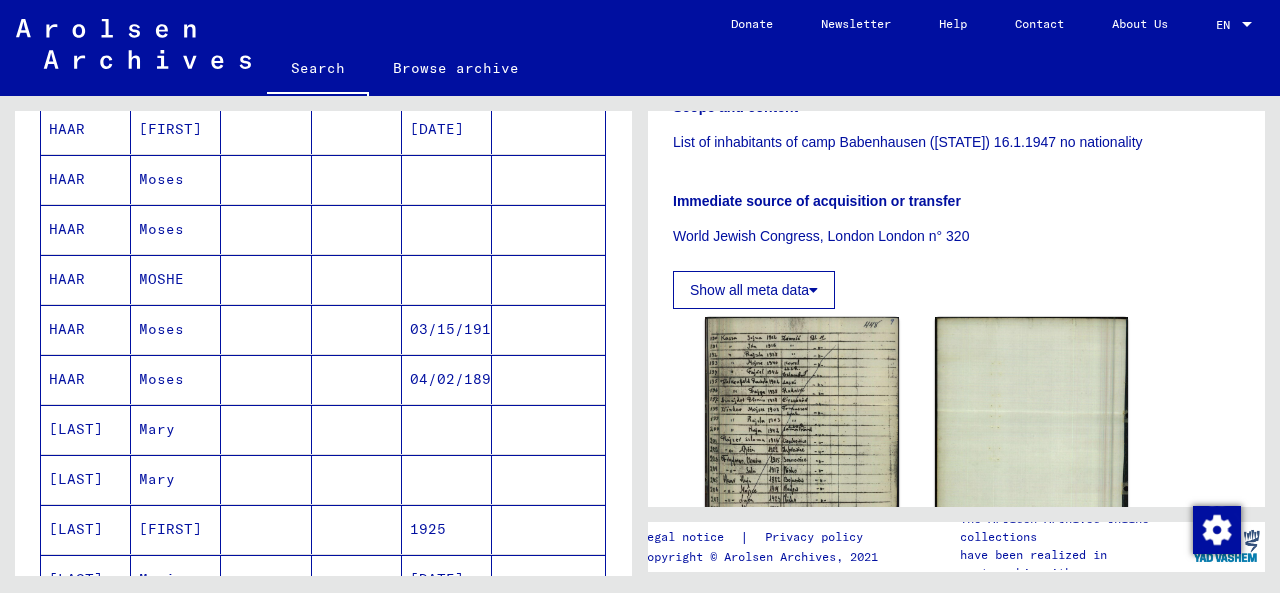 click at bounding box center (357, 379) 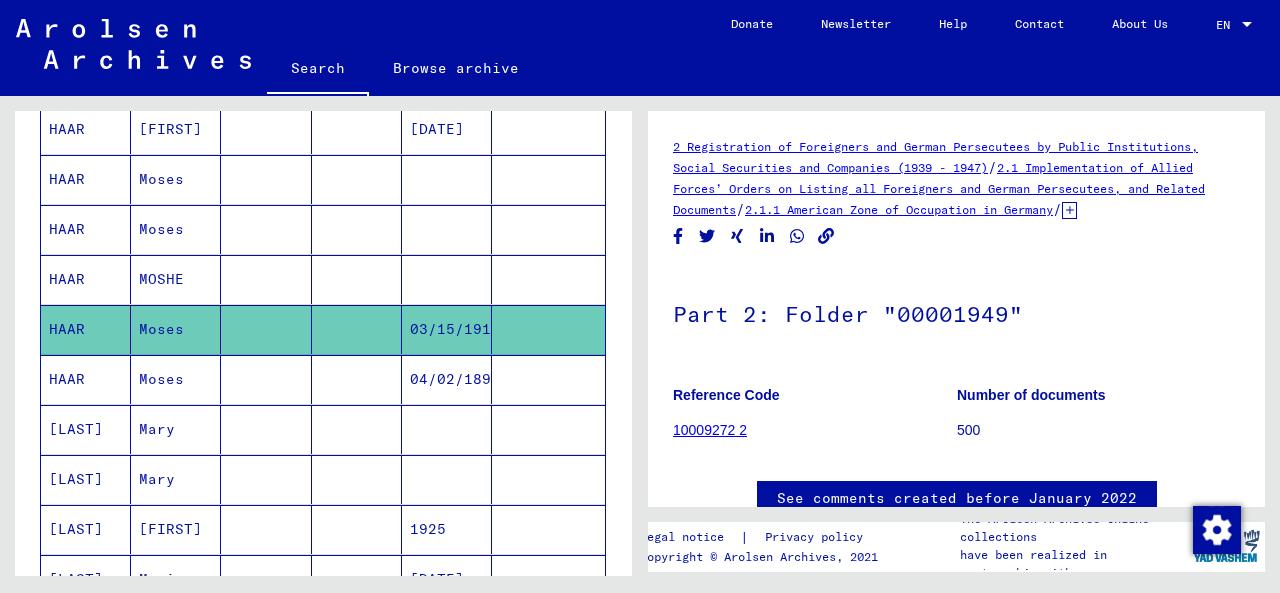 click at bounding box center (357, 329) 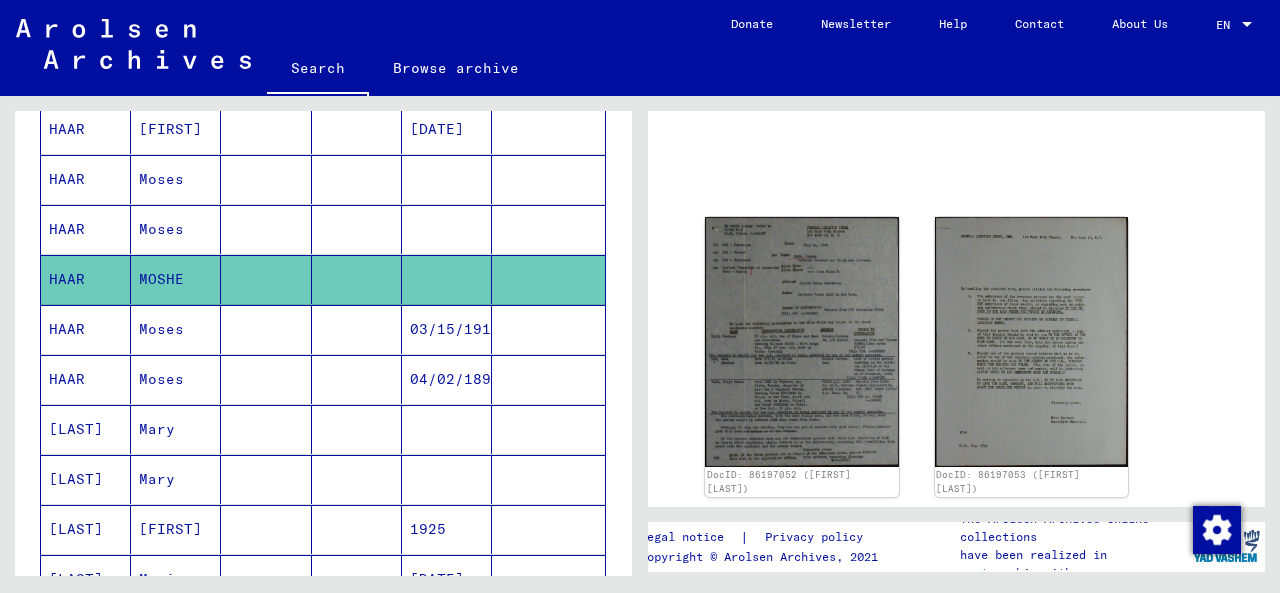 scroll, scrollTop: 300, scrollLeft: 0, axis: vertical 